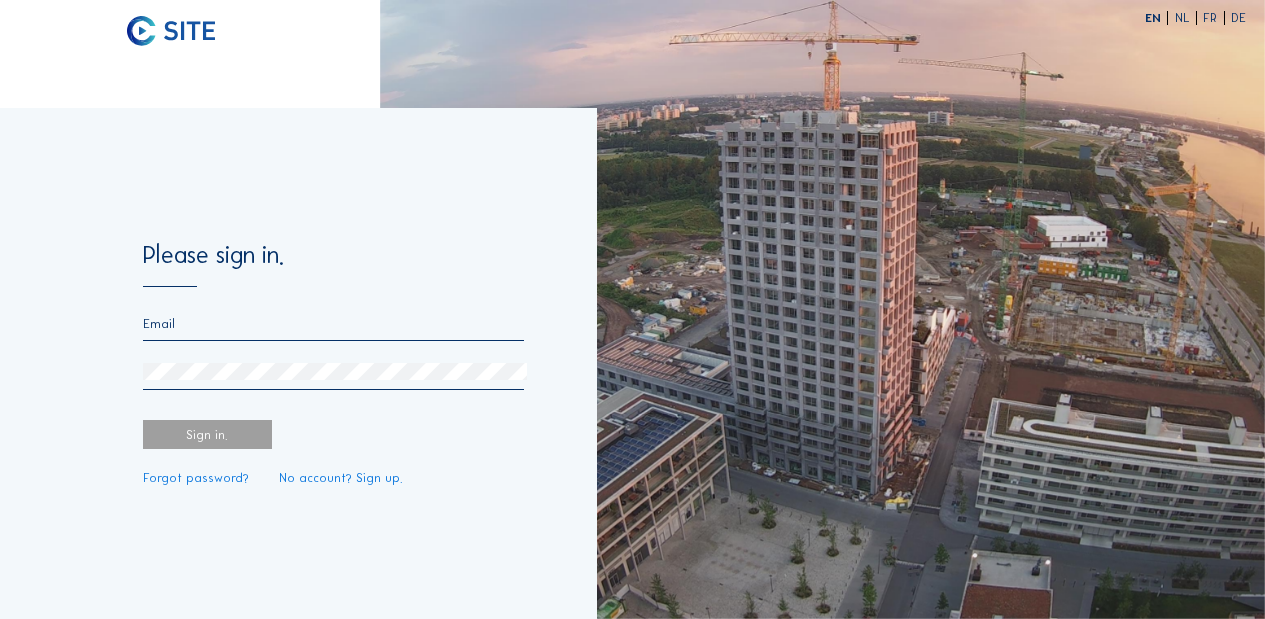 scroll, scrollTop: 0, scrollLeft: 0, axis: both 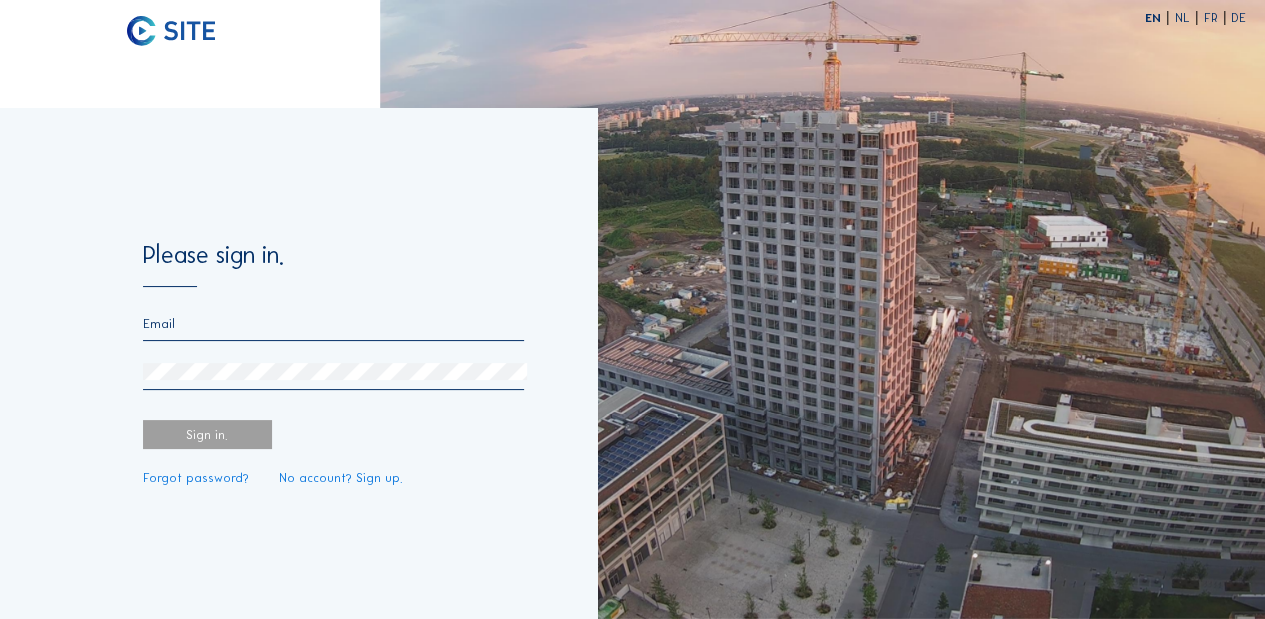 type on "[EMAIL_ADDRESS][DOMAIN_NAME]" 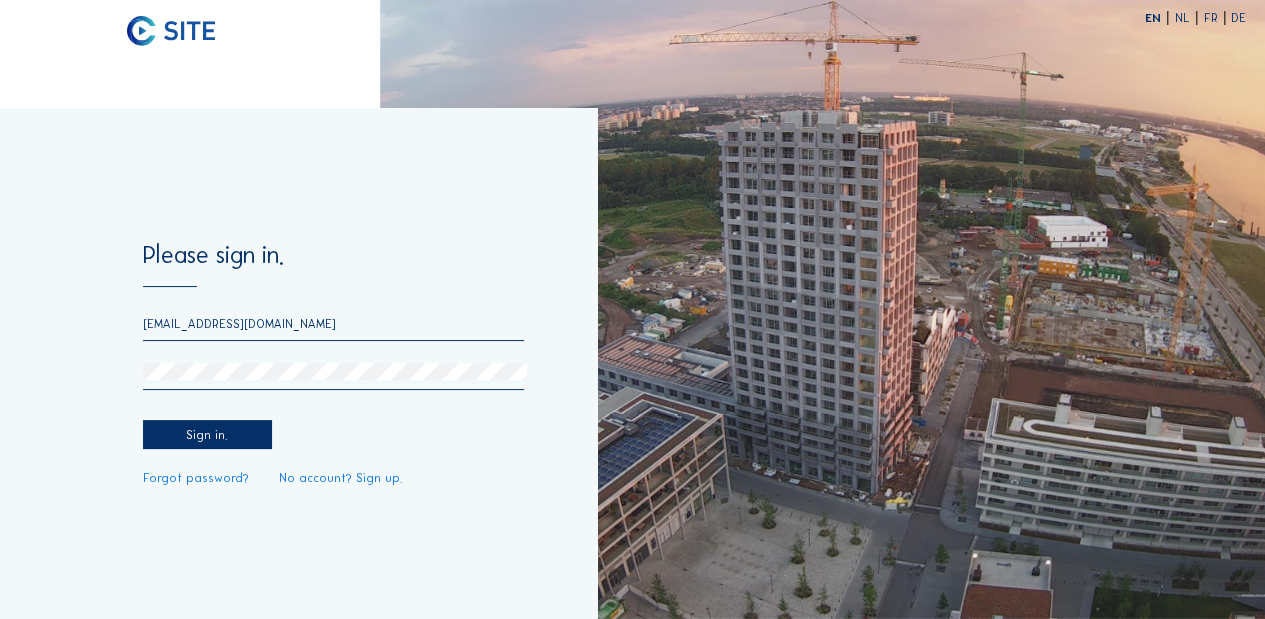 click on "[EMAIL_ADDRESS][DOMAIN_NAME]" at bounding box center [333, 324] 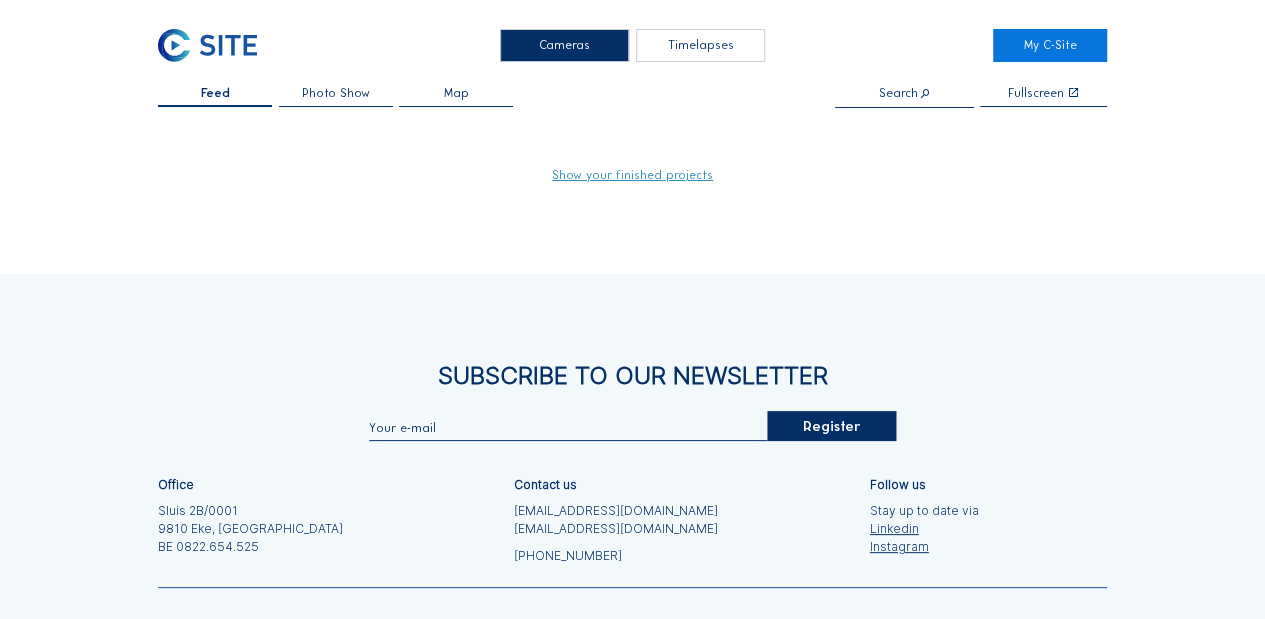 click on "Show your finished projects" at bounding box center (632, 175) 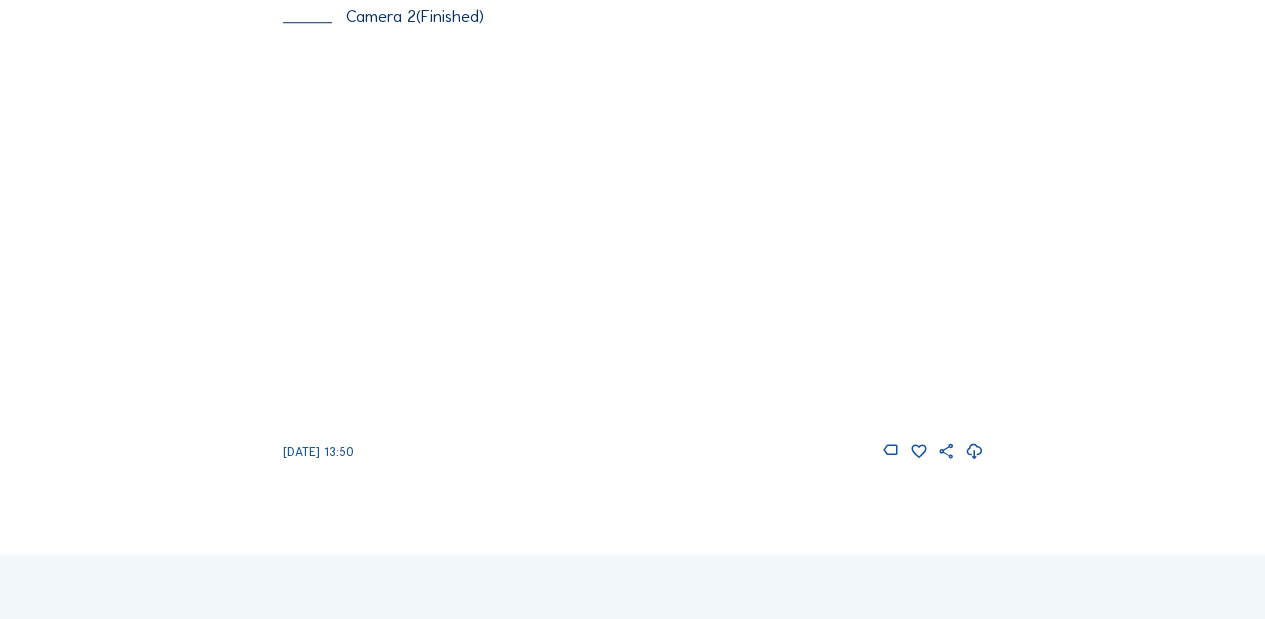 scroll, scrollTop: 800, scrollLeft: 0, axis: vertical 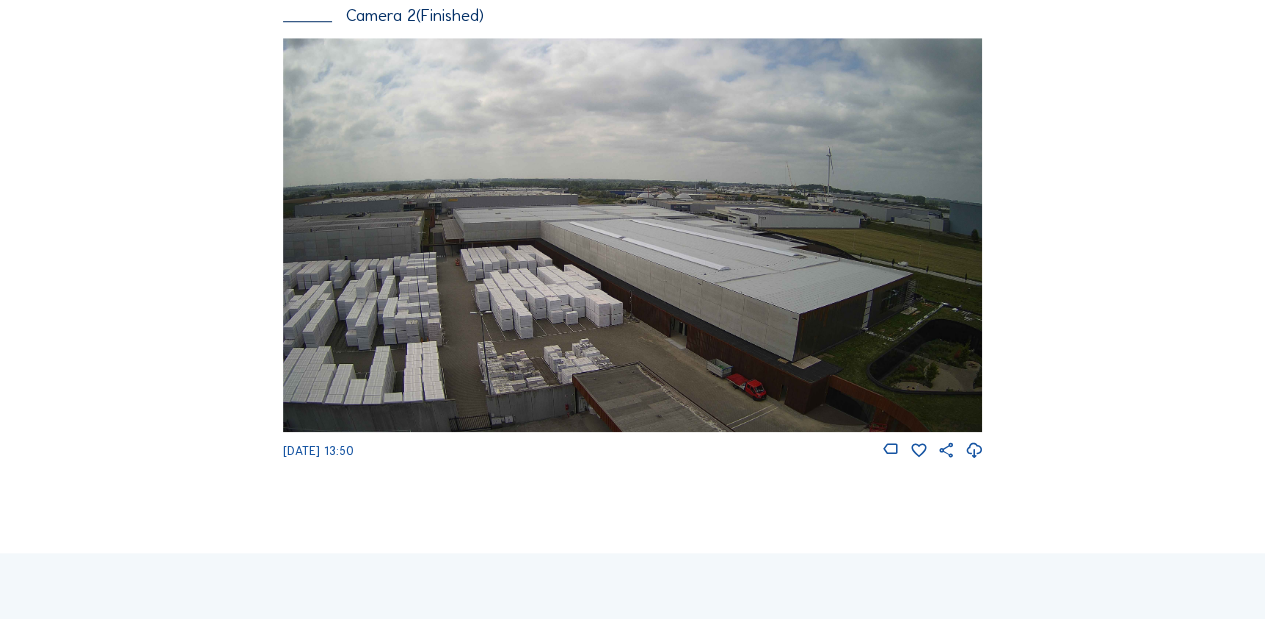 click at bounding box center [633, 234] 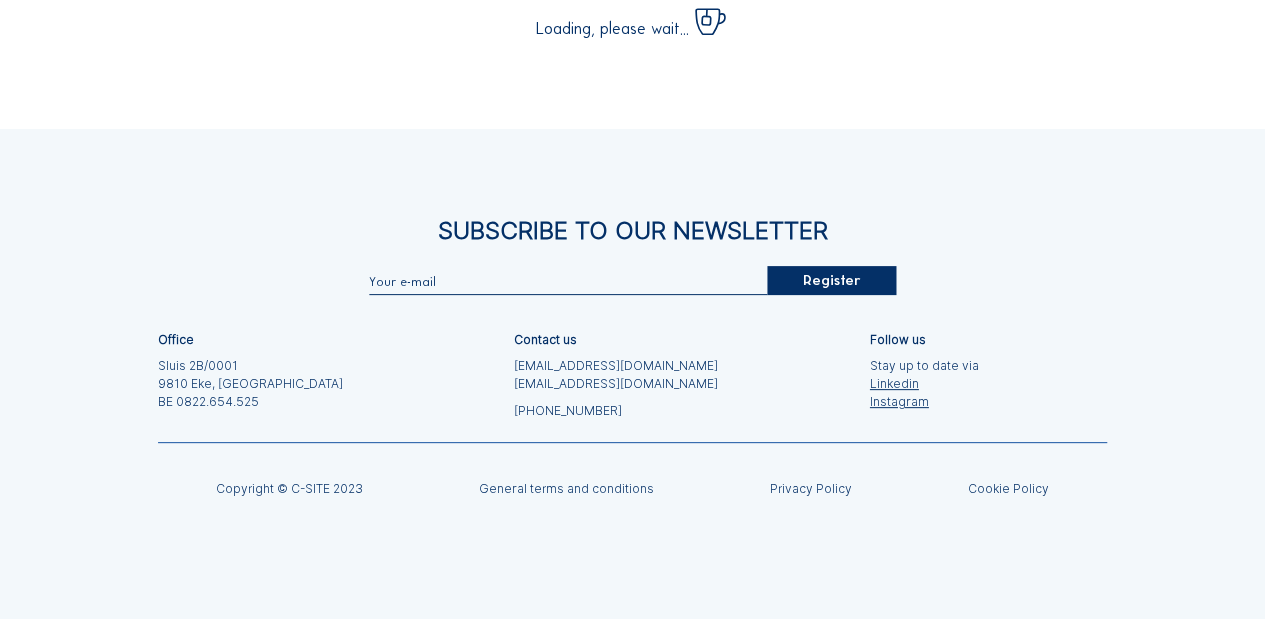 scroll, scrollTop: 0, scrollLeft: 0, axis: both 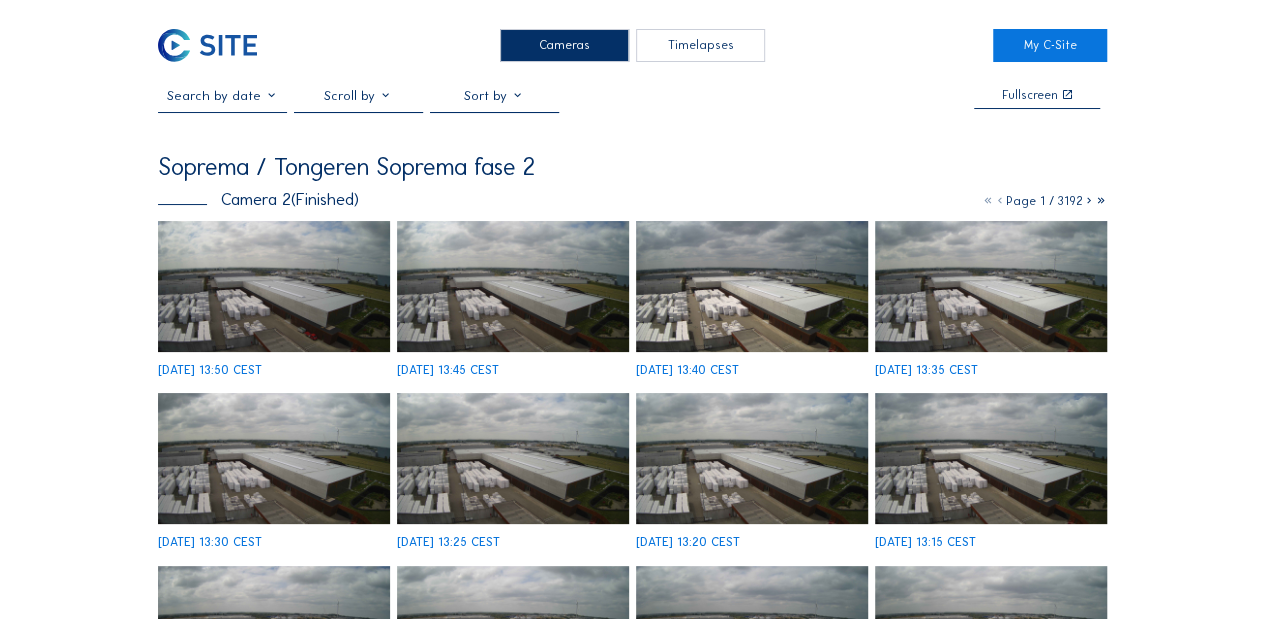 click at bounding box center [1101, 201] 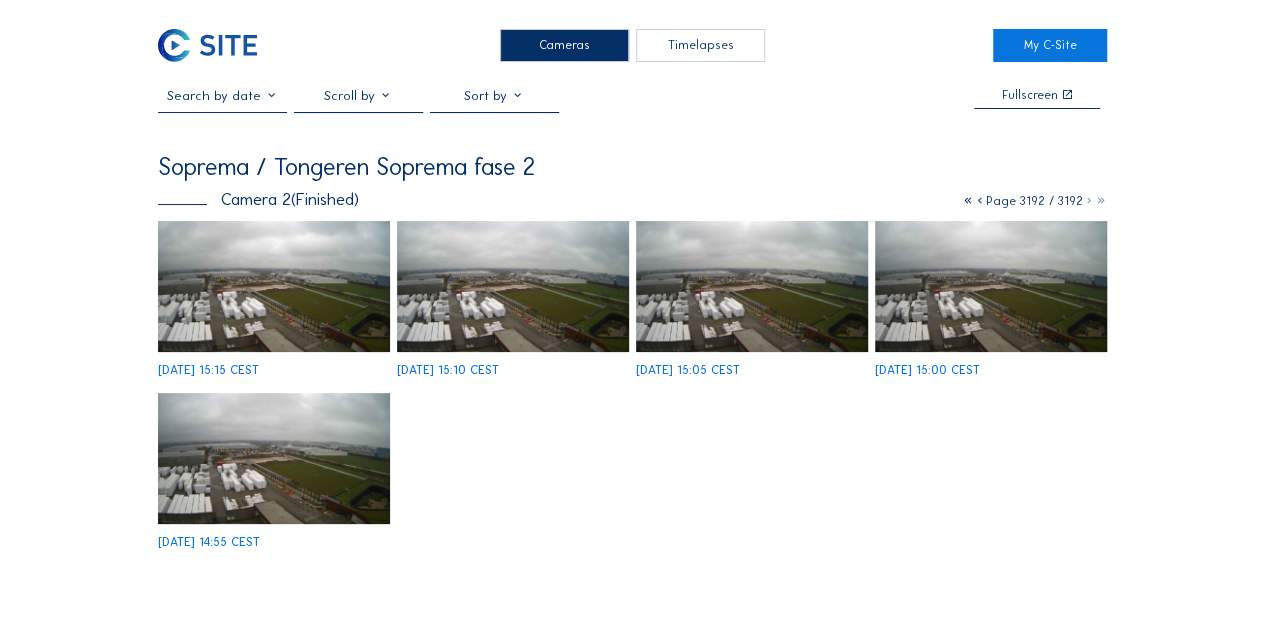 click at bounding box center [968, 201] 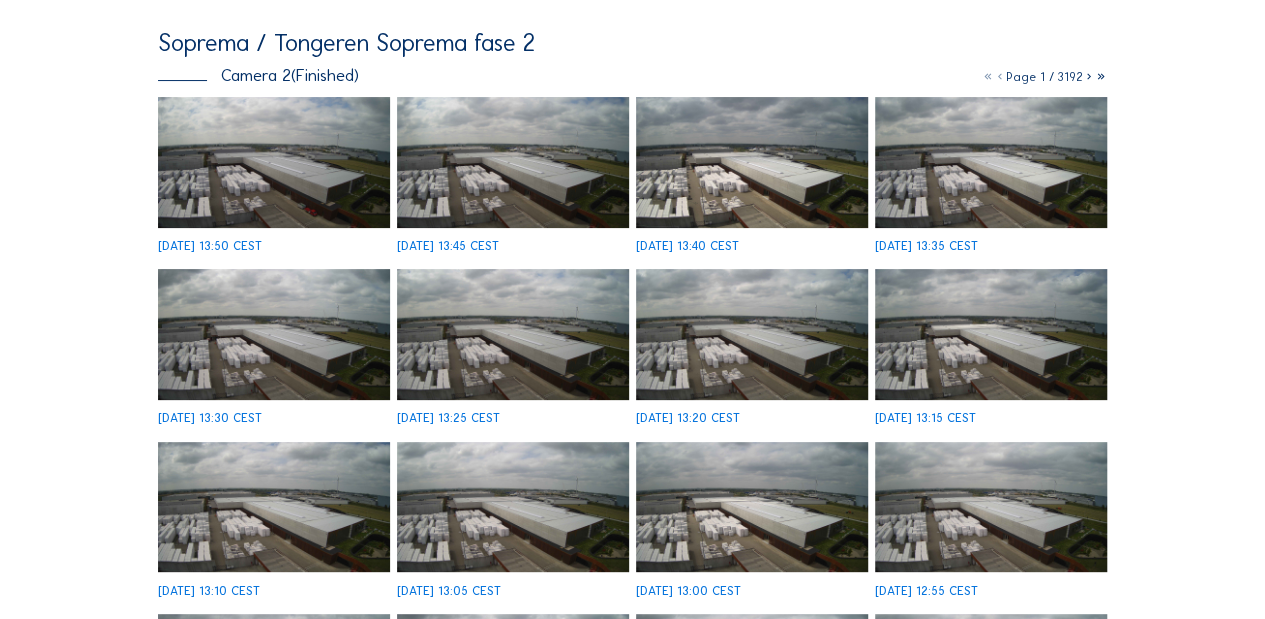 scroll, scrollTop: 0, scrollLeft: 0, axis: both 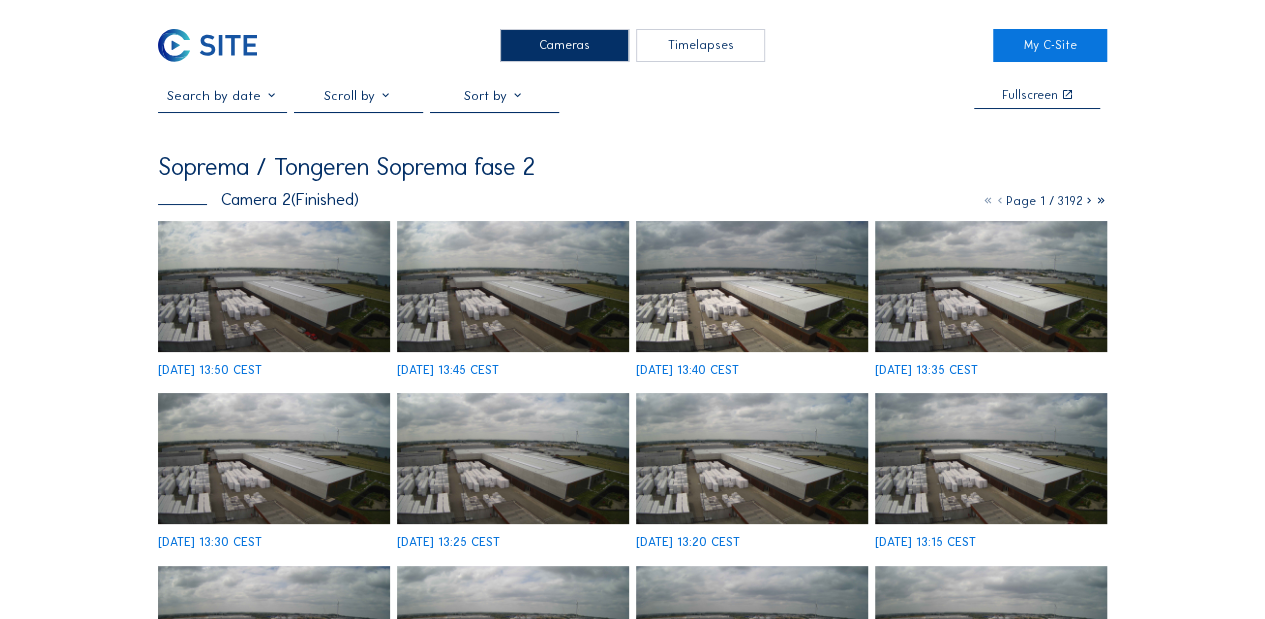 click at bounding box center (1089, 201) 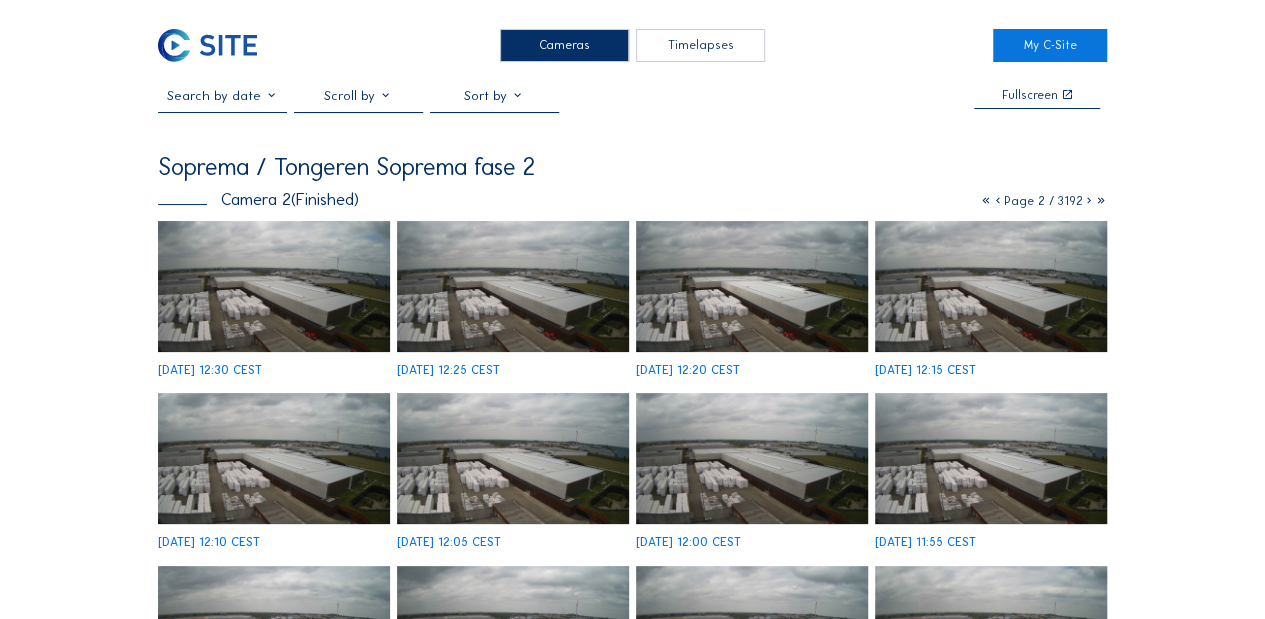 click at bounding box center (1089, 201) 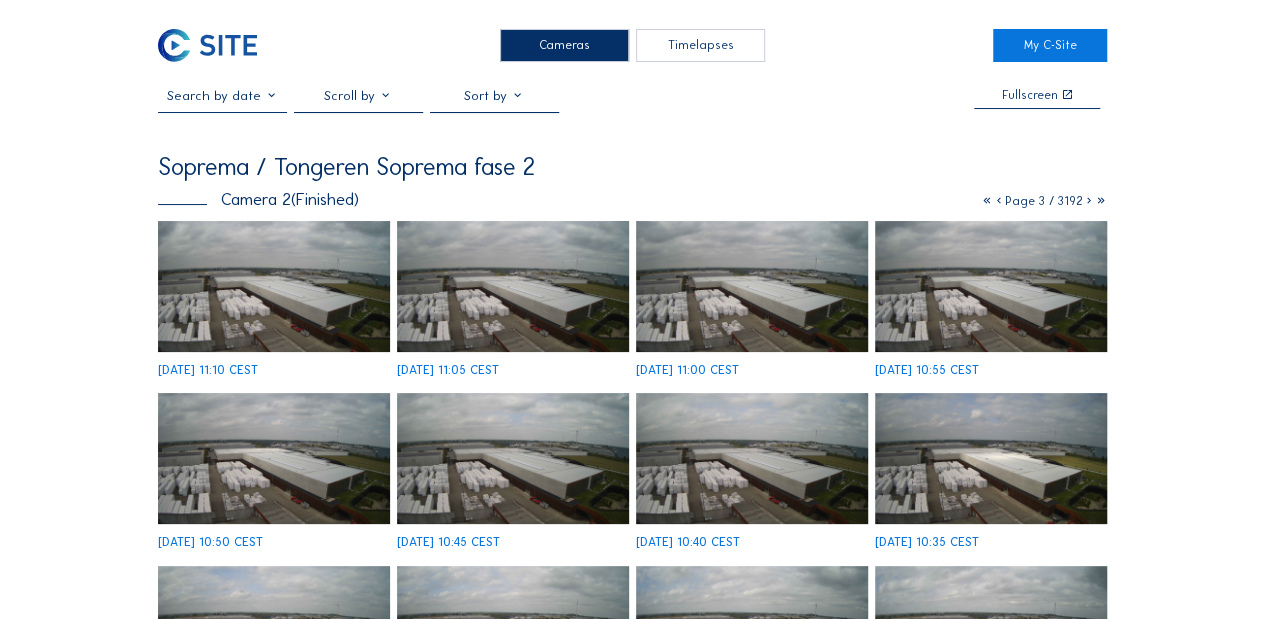 click at bounding box center [1089, 201] 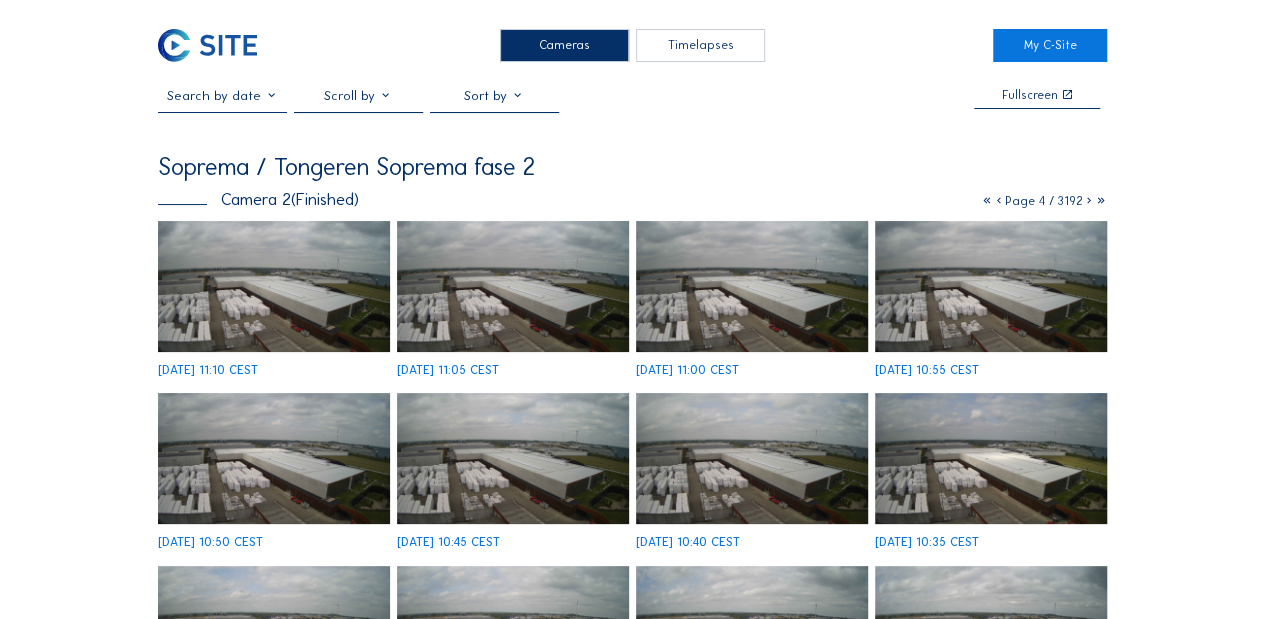 click at bounding box center (1089, 201) 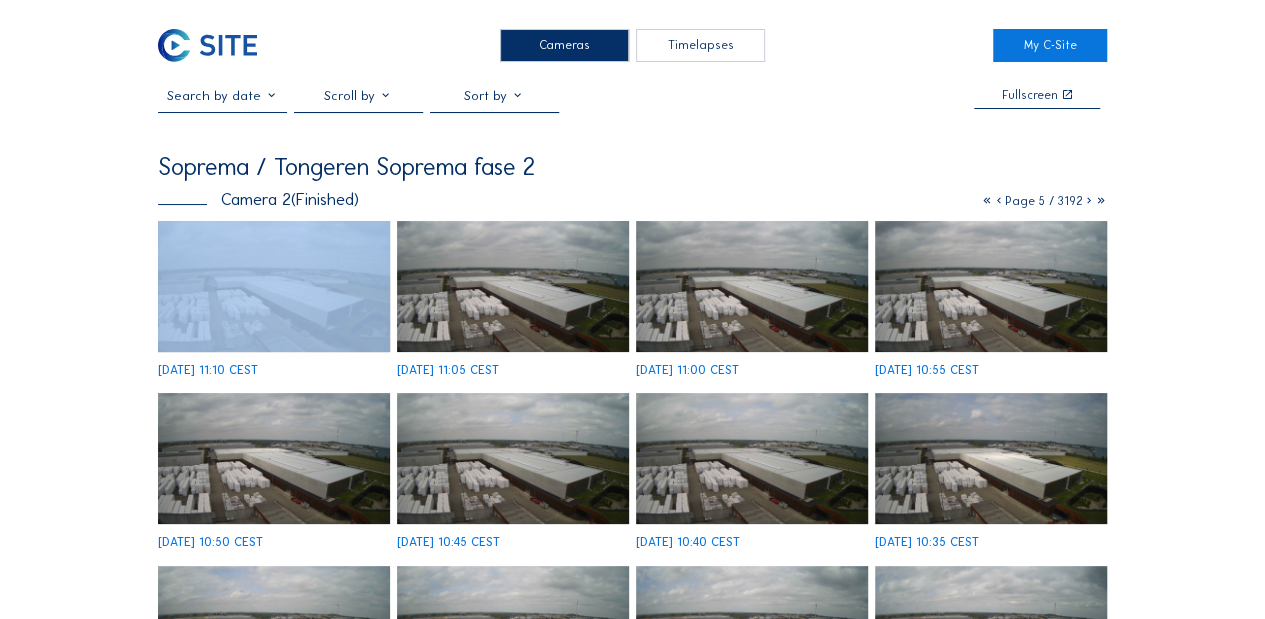 click at bounding box center (1089, 201) 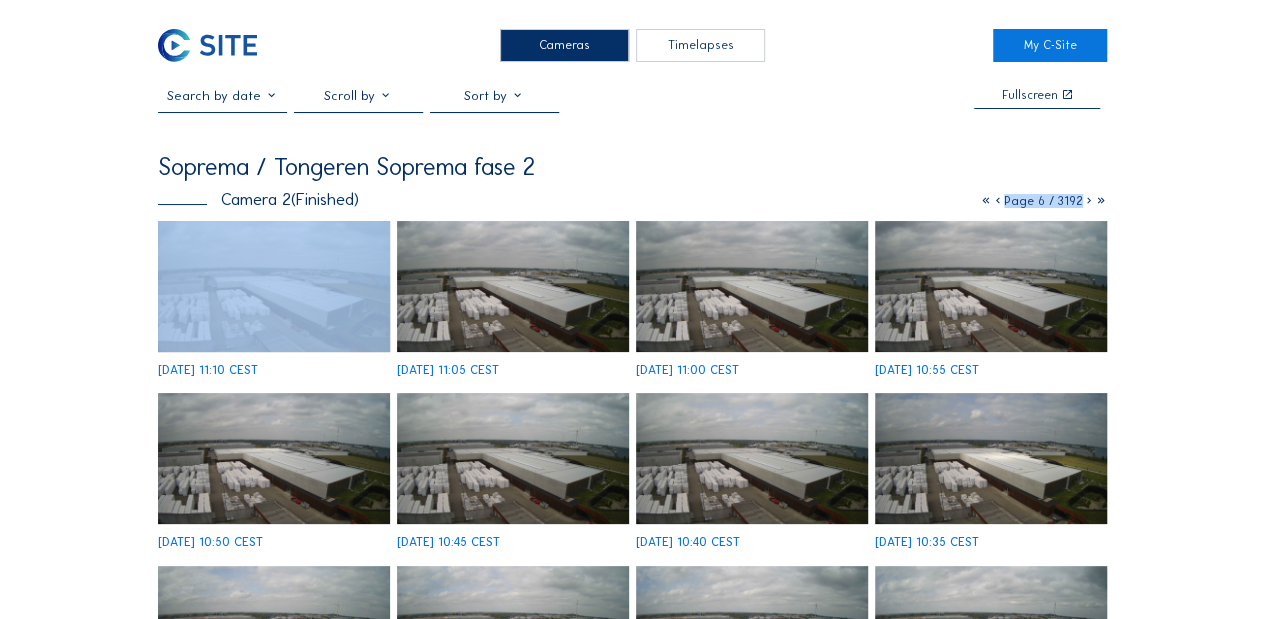 click at bounding box center [1089, 201] 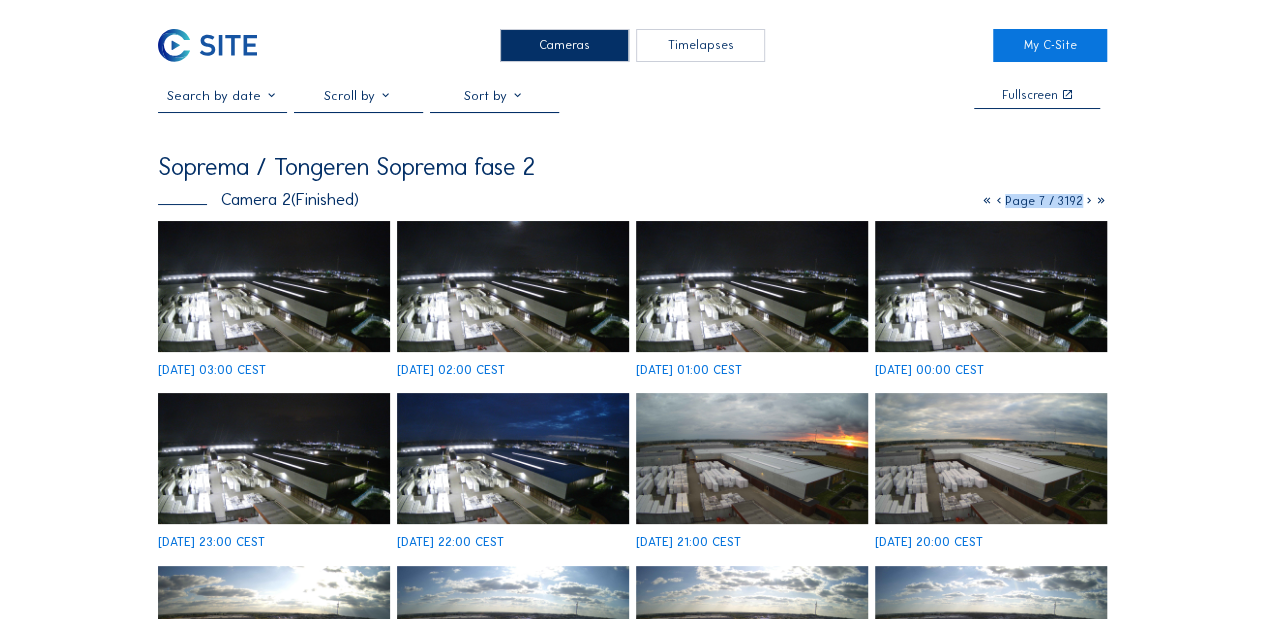 drag, startPoint x: 1086, startPoint y: 205, endPoint x: 1177, endPoint y: 298, distance: 130.11533 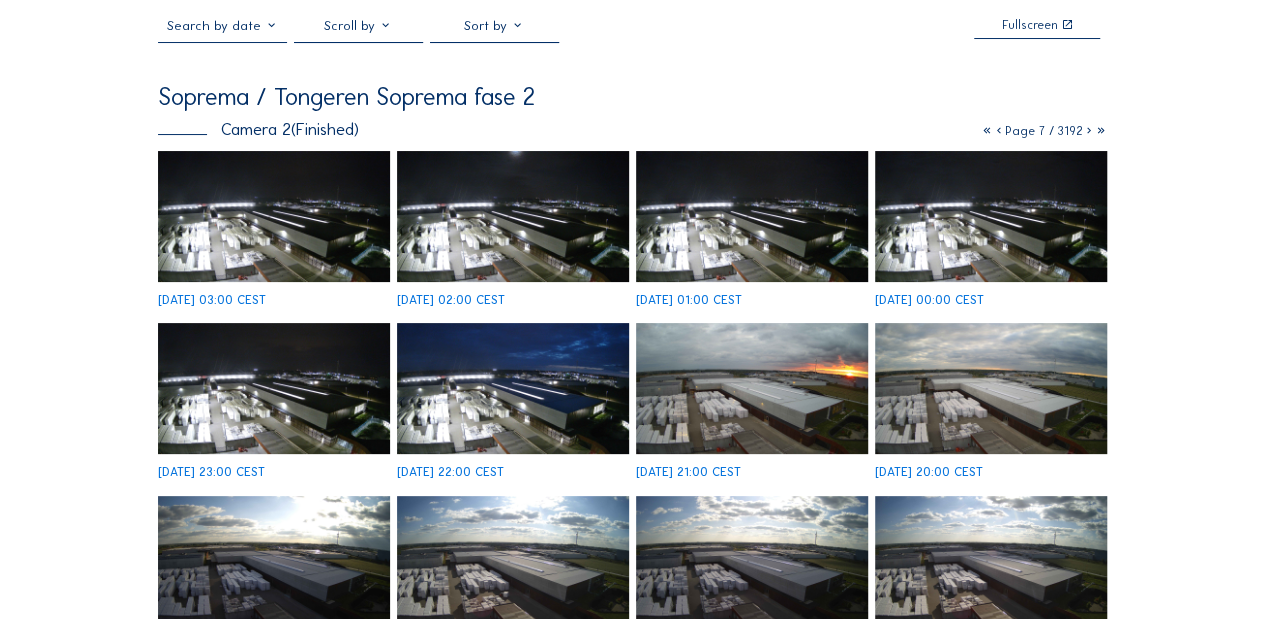 scroll, scrollTop: 66, scrollLeft: 0, axis: vertical 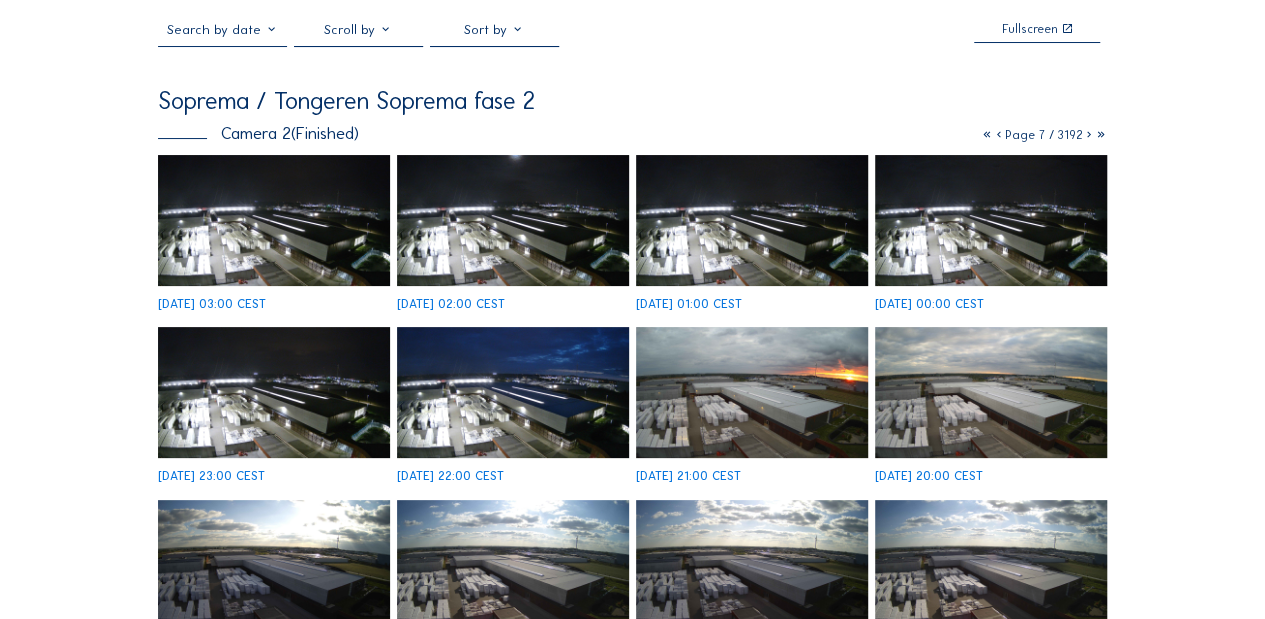 click at bounding box center [1089, 135] 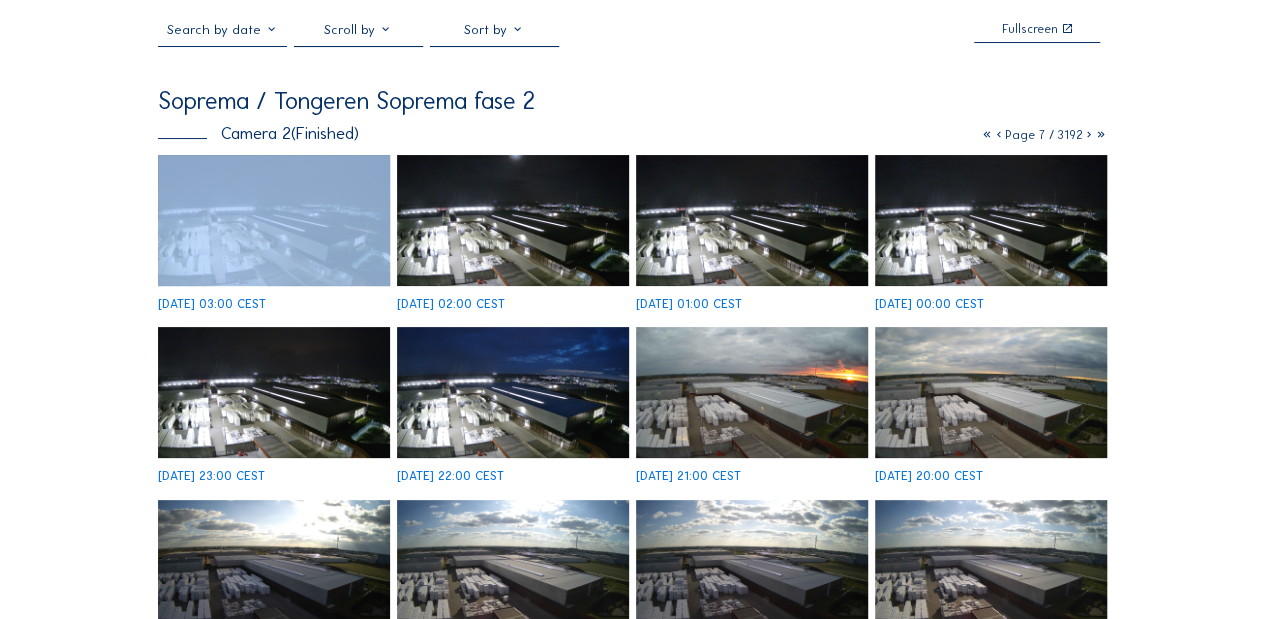 click at bounding box center [1089, 135] 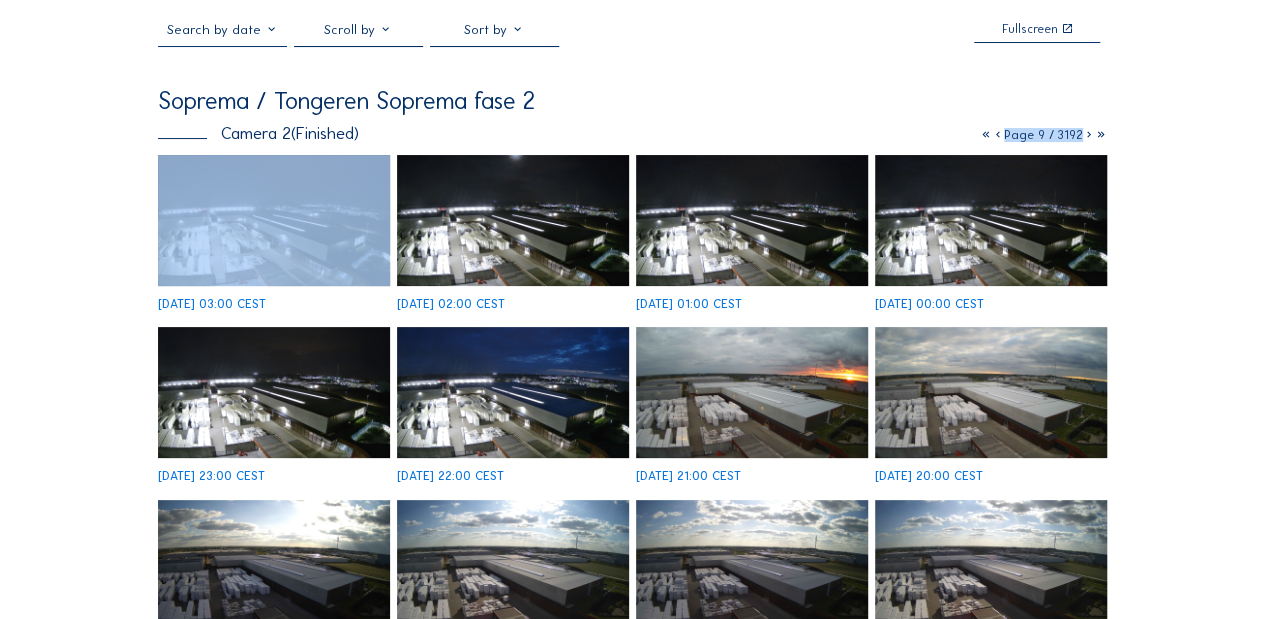 click at bounding box center (1089, 135) 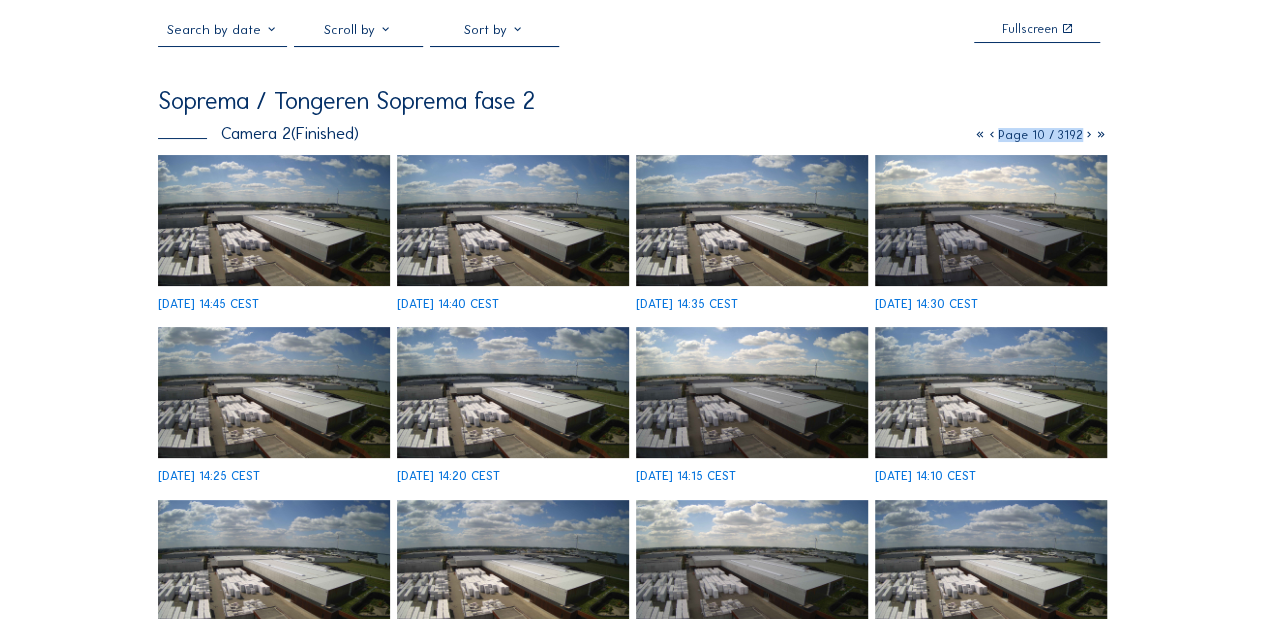click on "Cameras   Timelapses  My C-Site Fullscreen Soprema / Tongeren Soprema fase 2 Camera 2  (Finished)   Page 10 / 3192   [DATE] 14:45 CEST  [DATE] 14:40 CEST  [DATE] 14:35 CEST  [DATE] 14:30 CEST  [DATE] 14:25 CEST  [DATE] 14:20 CEST  [DATE] 14:15 CEST  [DATE] 14:10 CEST  [DATE] 14:05 CEST  [DATE] 14:00 CEST  [DATE] 13:55 CEST  [DATE] 13:50 CEST  [DATE] 13:45 CEST  [DATE] 13:40 CEST  [DATE] 13:35 CEST  [DATE] 13:30 CEST  Subscribe to our newsletter   Register   Office   Sluis 2B/0001  [GEOGRAPHIC_DATA]  BE [PHONE_NUMBER]   Contact us  [EMAIL_ADDRESS][DOMAIN_NAME] [EMAIL_ADDRESS][DOMAIN_NAME]  [PHONE_NUMBER]   Follow us   Stay up to date via  Linkedin Instagram Copyright © C-SITE 2023  General terms and conditions   Privacy Policy   Cookie Policy  Questions about our platform? We are happy to guide you. Contact us at   [EMAIL_ADDRESS][DOMAIN_NAME]  or  [PHONE_NUMBER]" at bounding box center [632, 672] 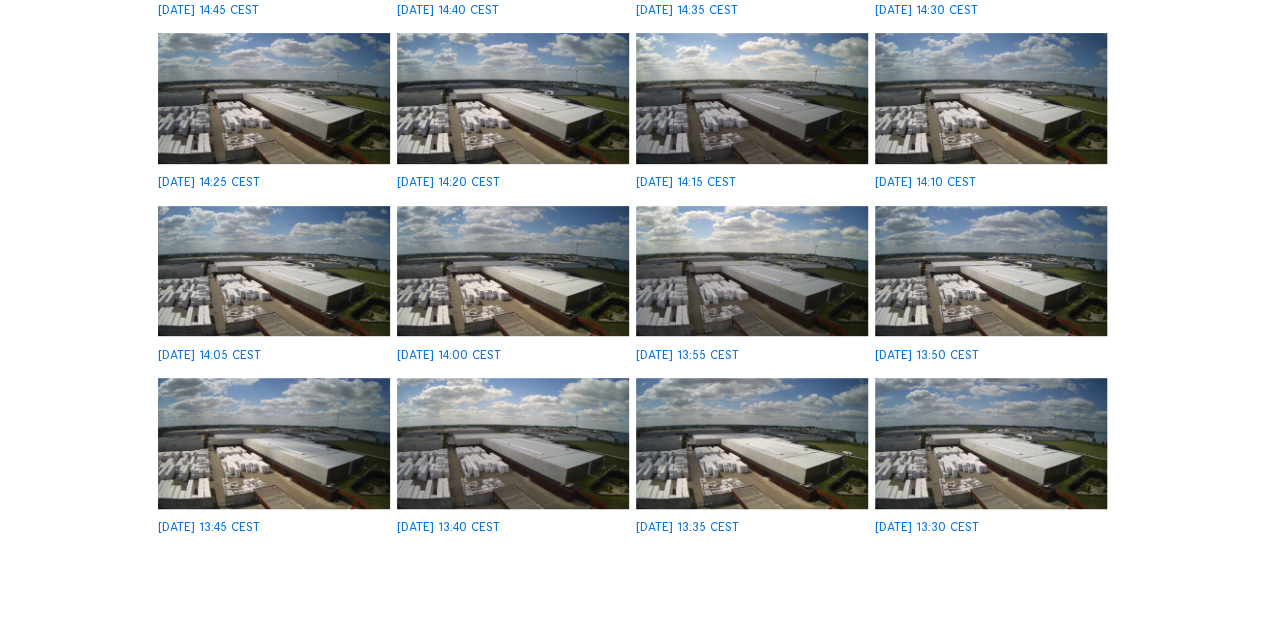 scroll, scrollTop: 400, scrollLeft: 0, axis: vertical 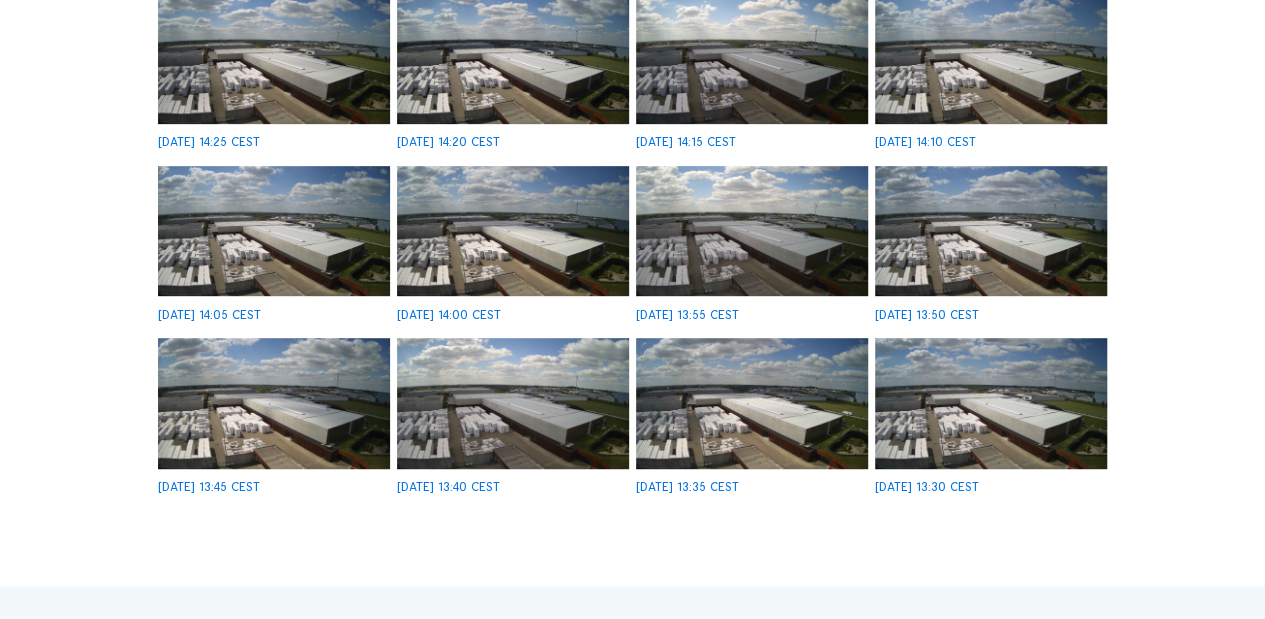 click at bounding box center [991, 403] 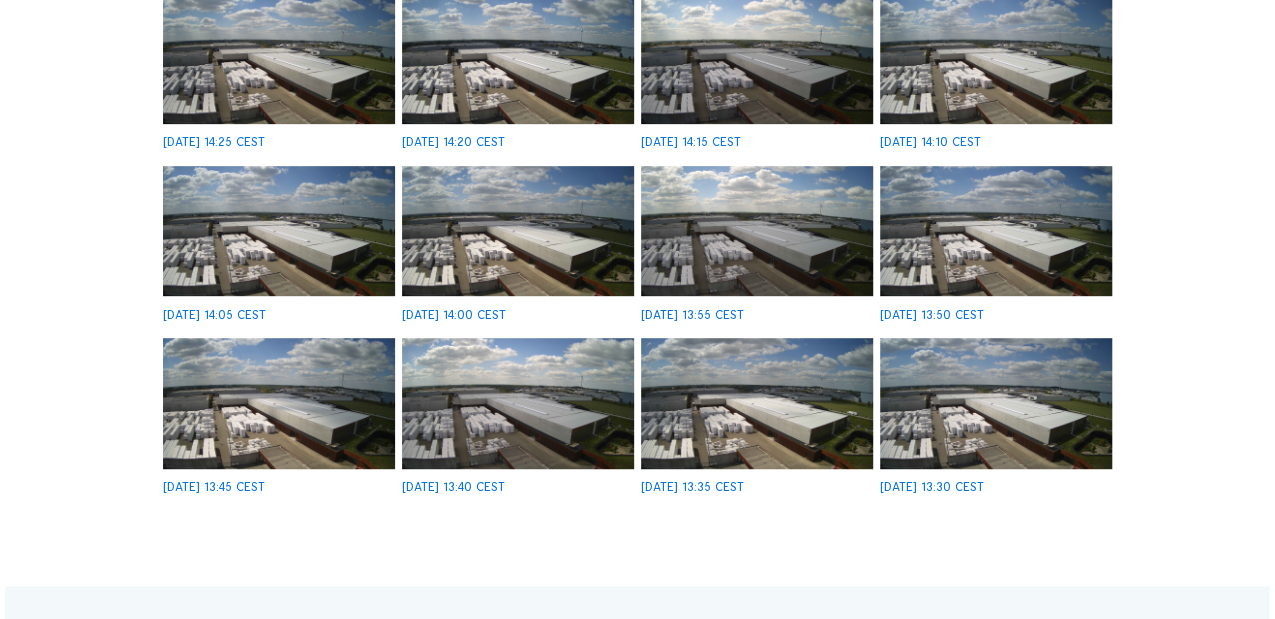 scroll, scrollTop: 401, scrollLeft: 0, axis: vertical 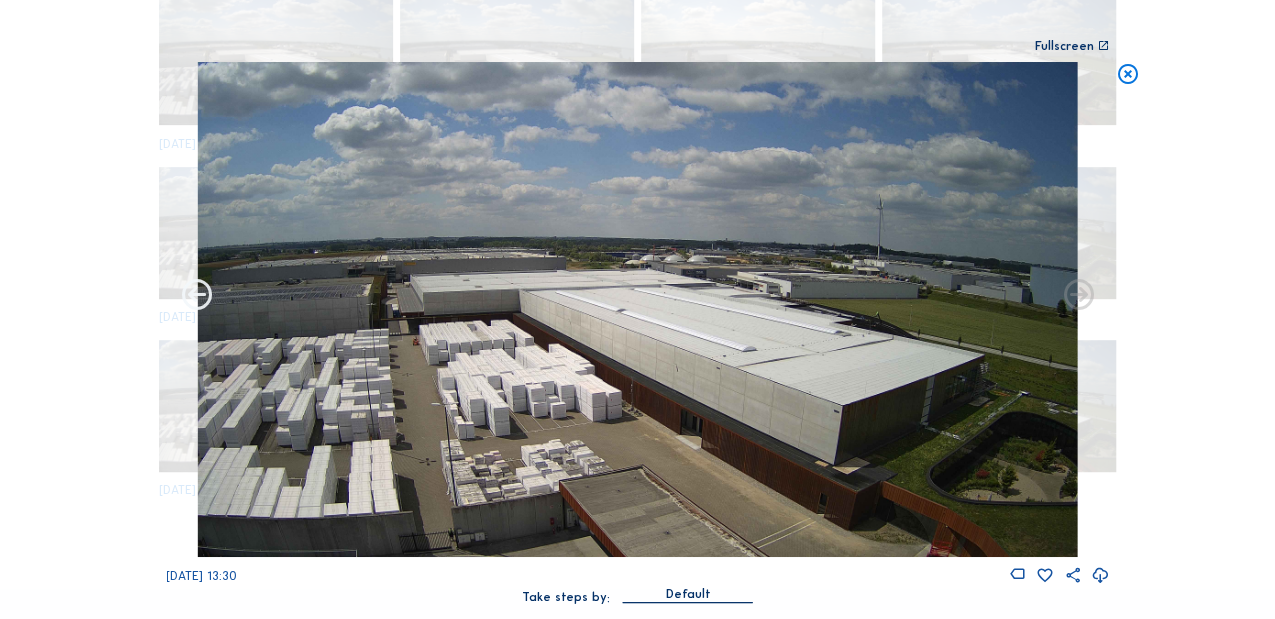 click at bounding box center (197, 296) 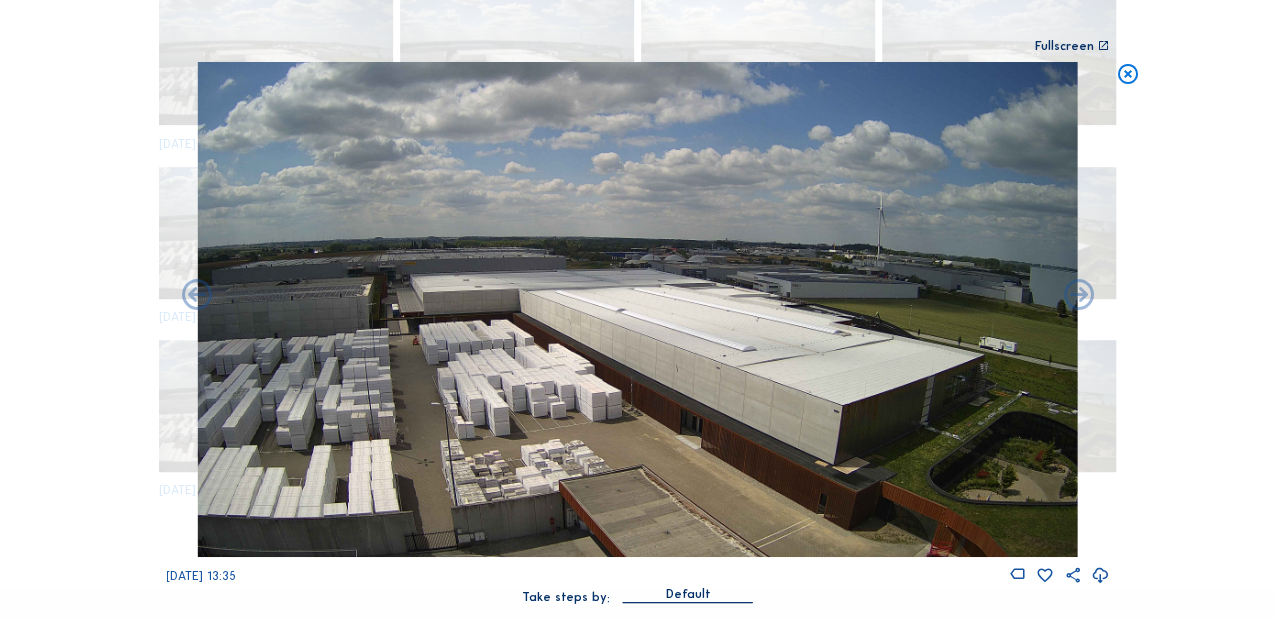 click at bounding box center (197, 296) 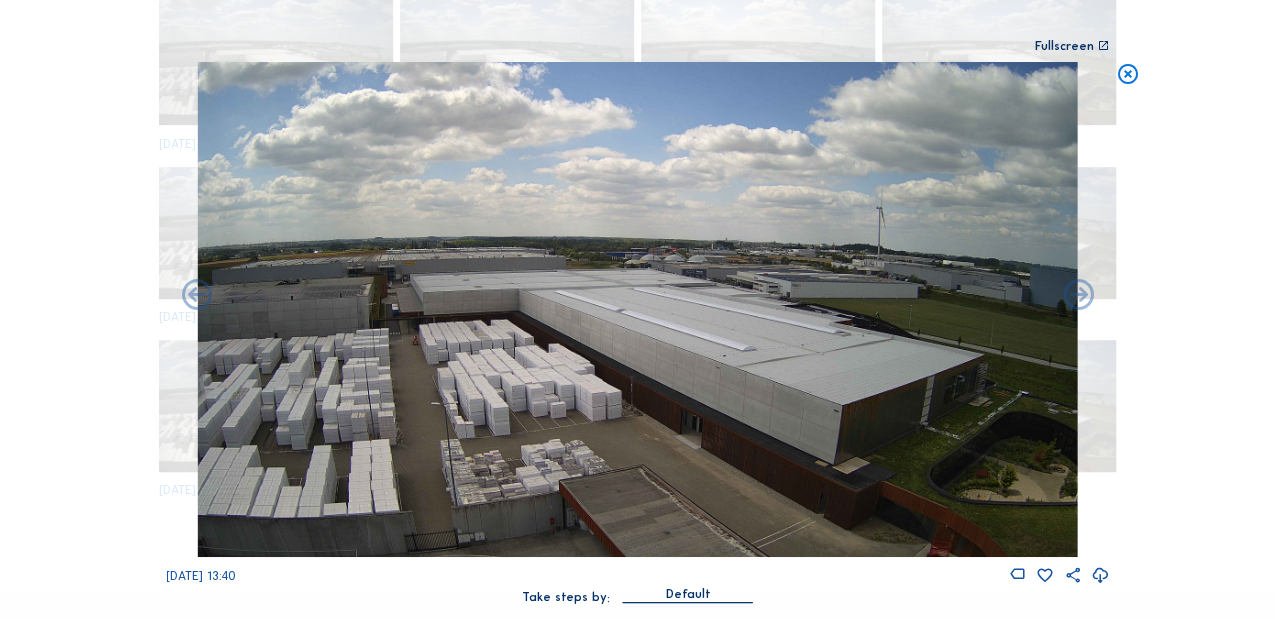click at bounding box center (197, 296) 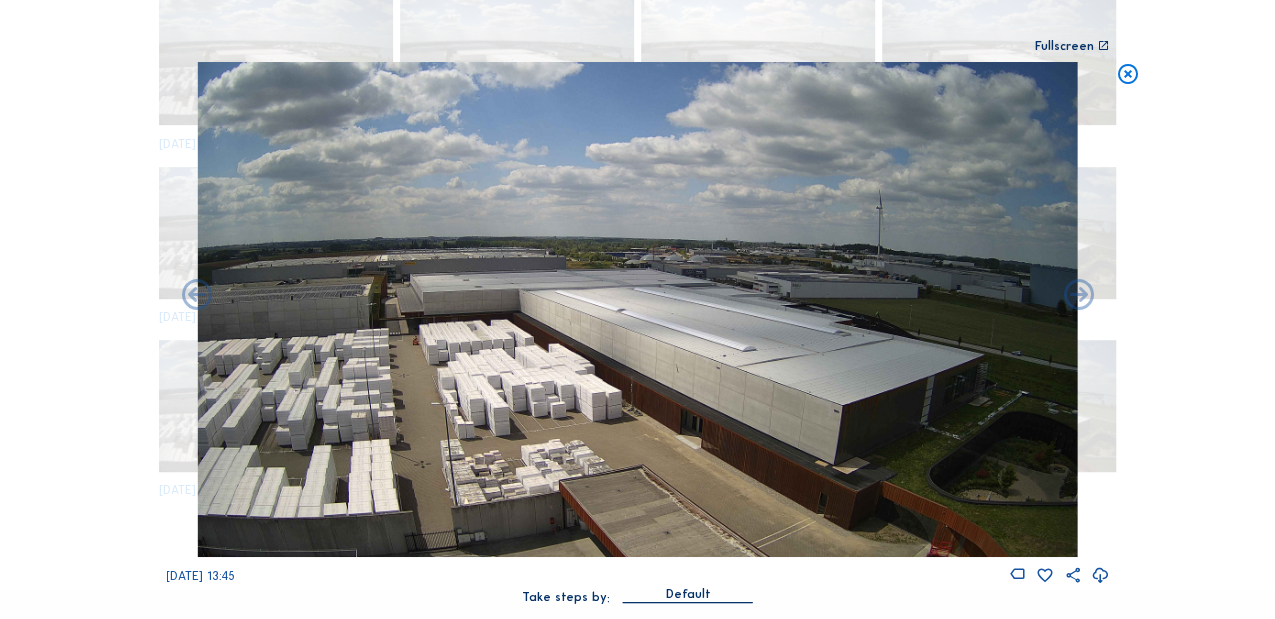 click at bounding box center [197, 296] 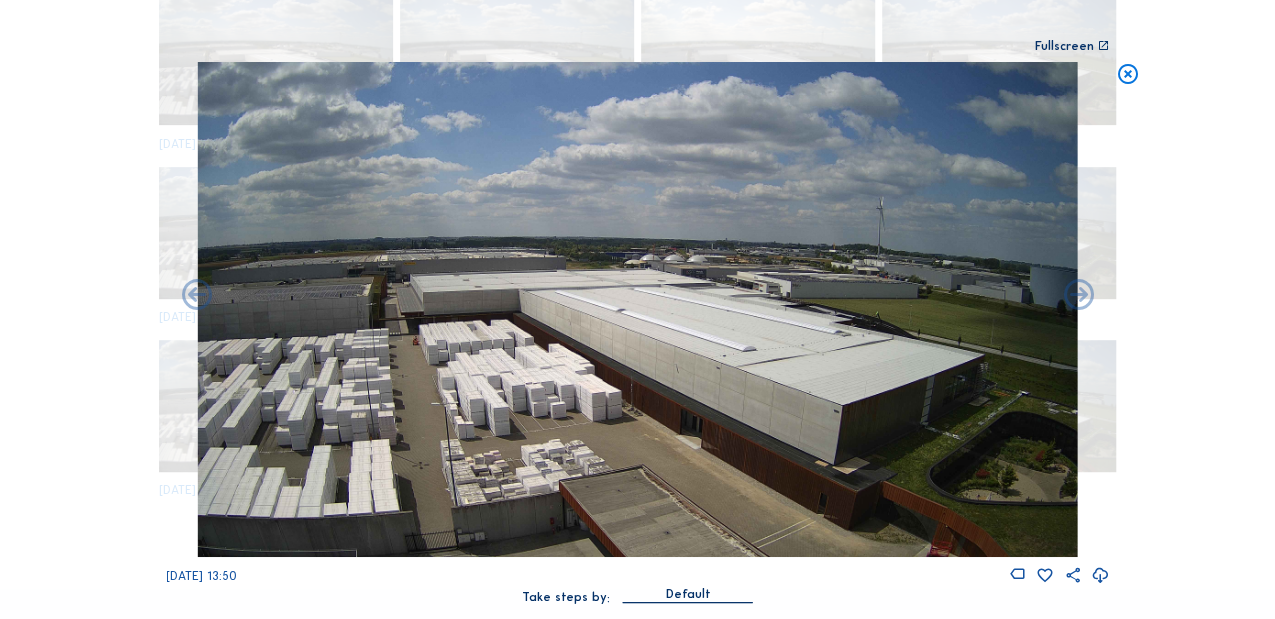 click at bounding box center (197, 296) 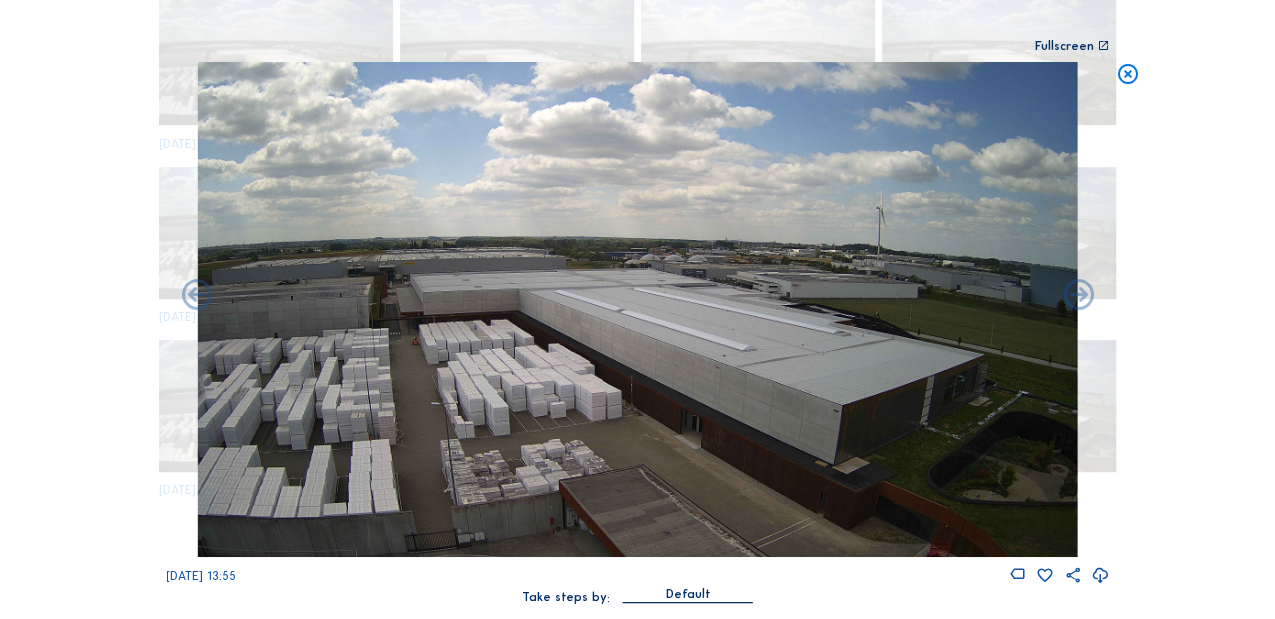 click at bounding box center [197, 296] 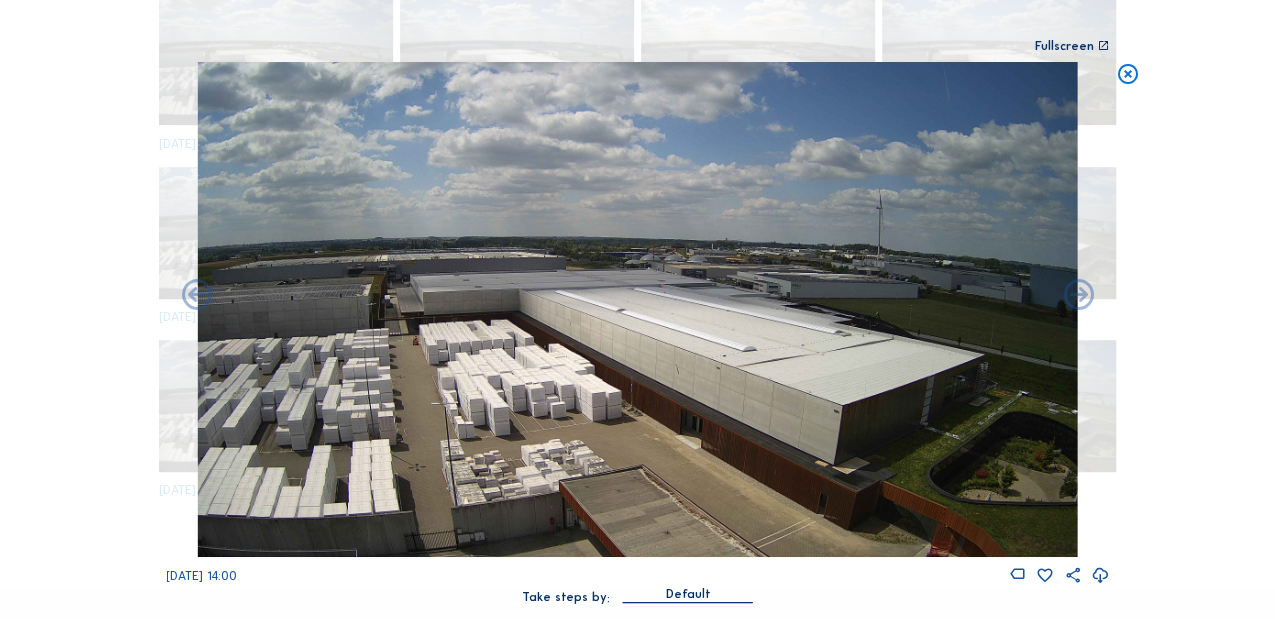 click at bounding box center [197, 296] 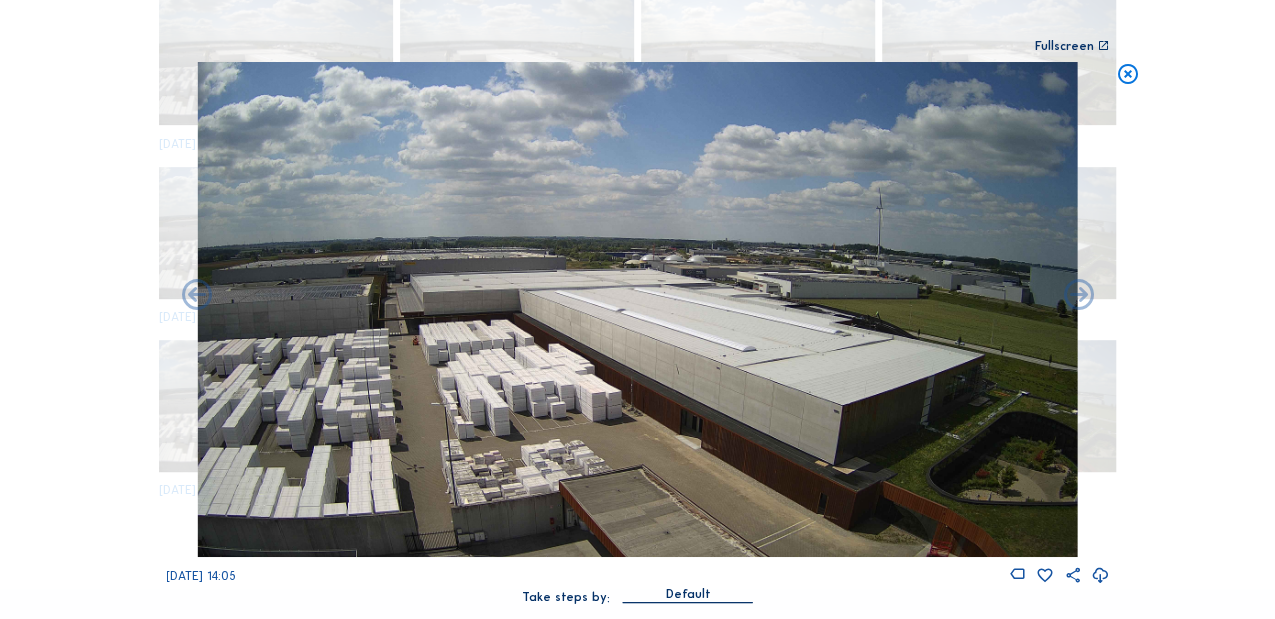 click at bounding box center [197, 296] 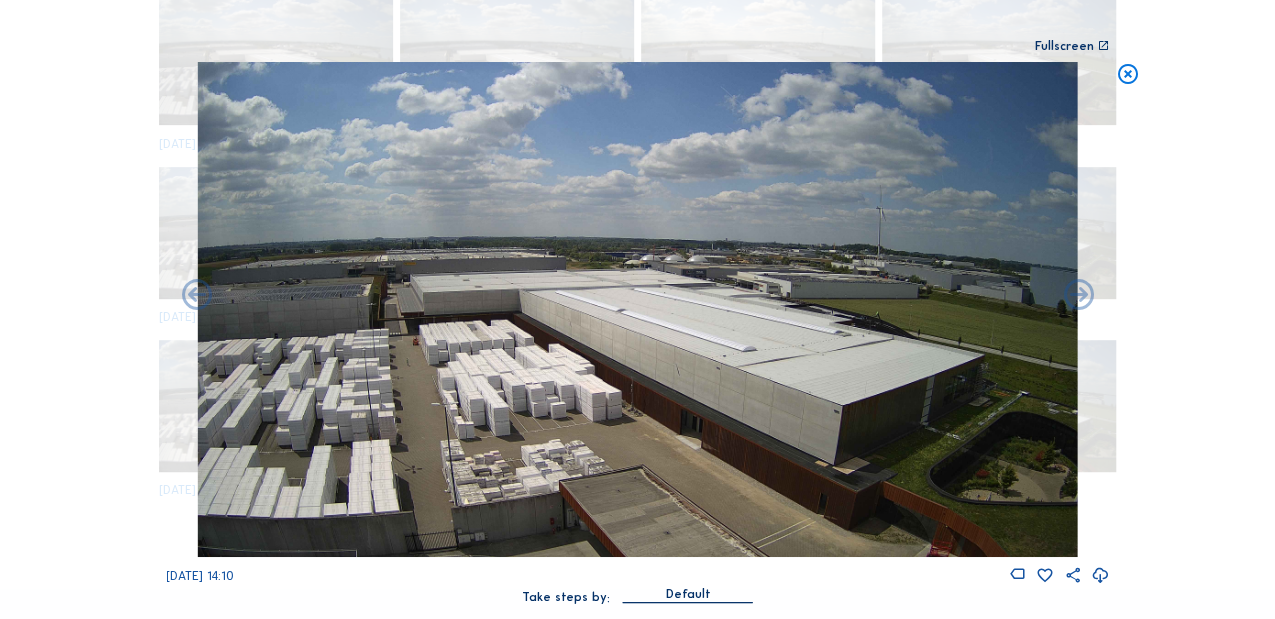 click at bounding box center (197, 296) 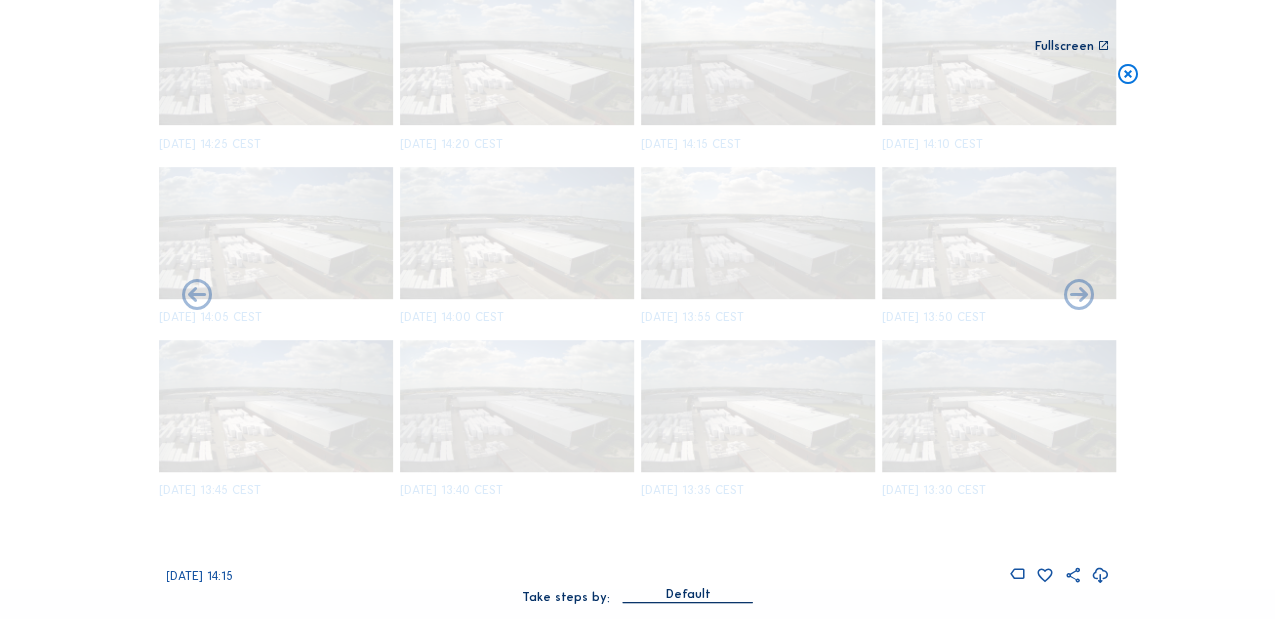 click at bounding box center [197, 296] 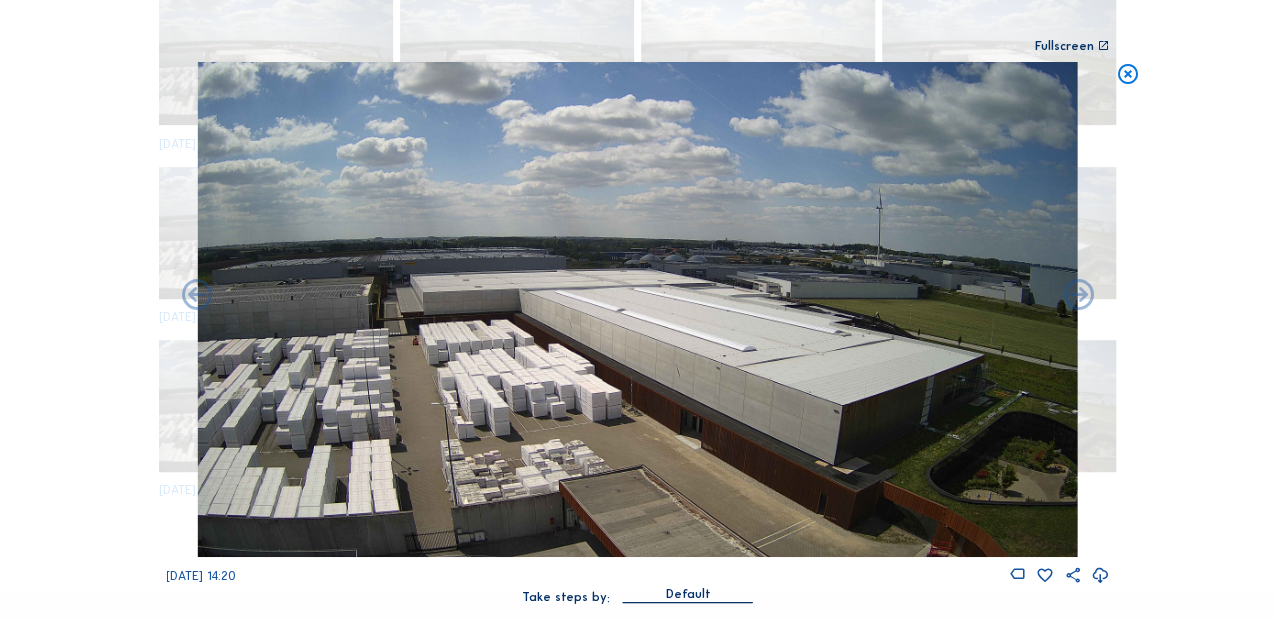 click at bounding box center [197, 296] 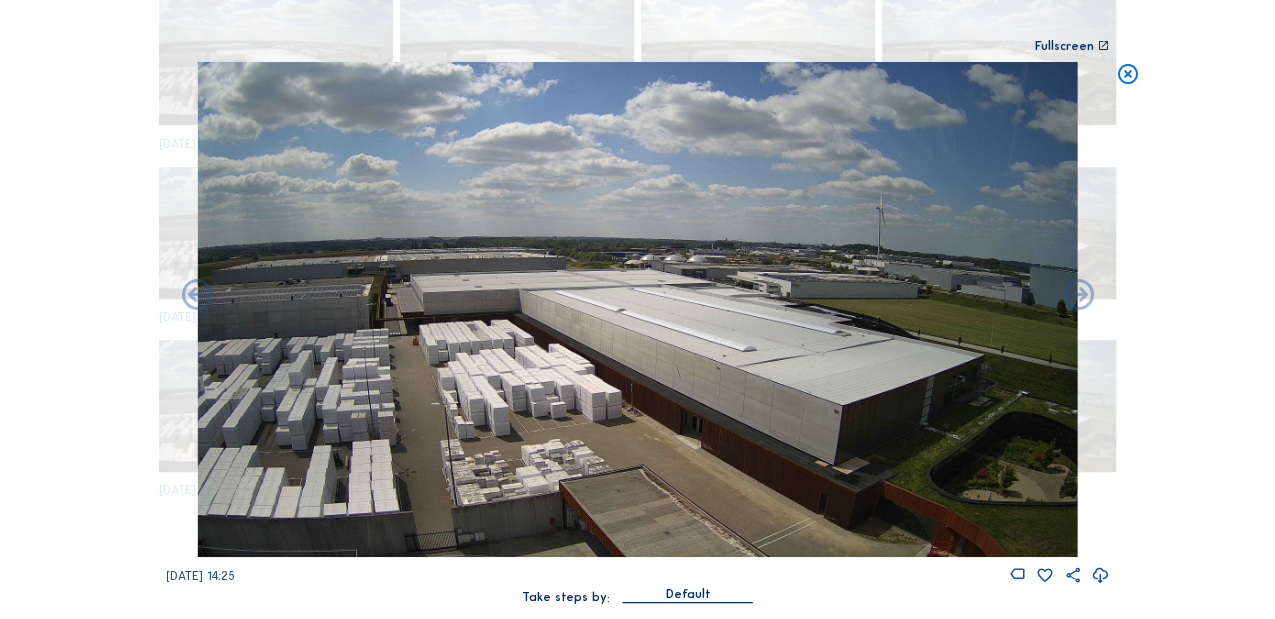 click at bounding box center (197, 296) 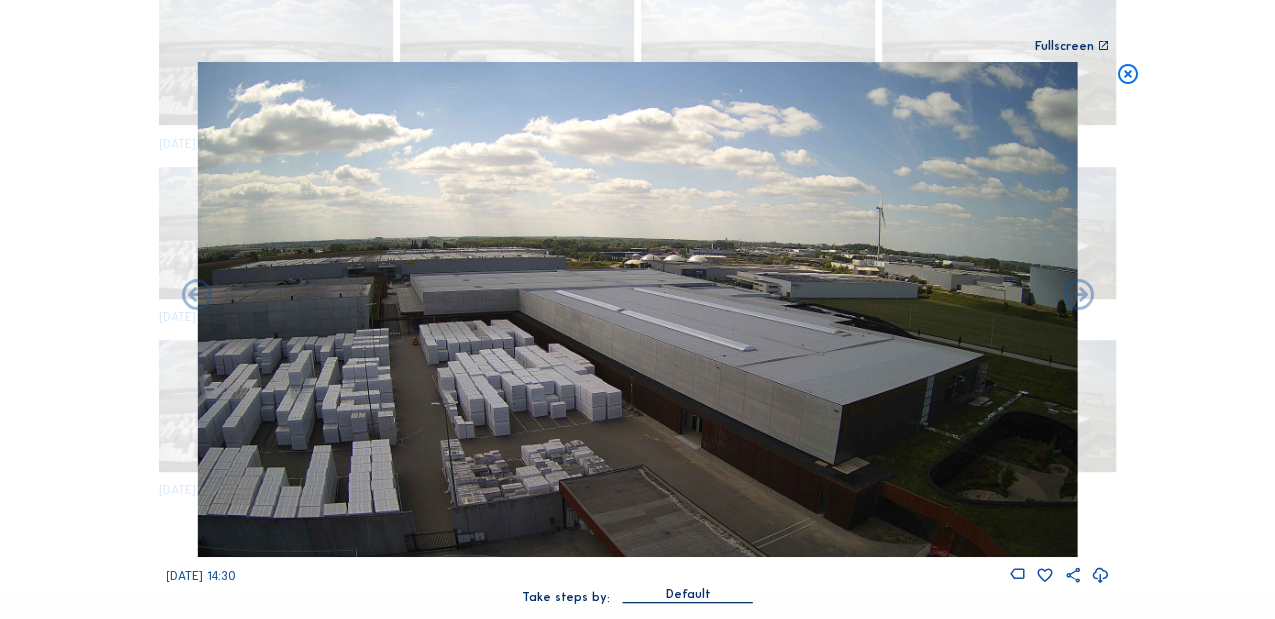 click at bounding box center [197, 296] 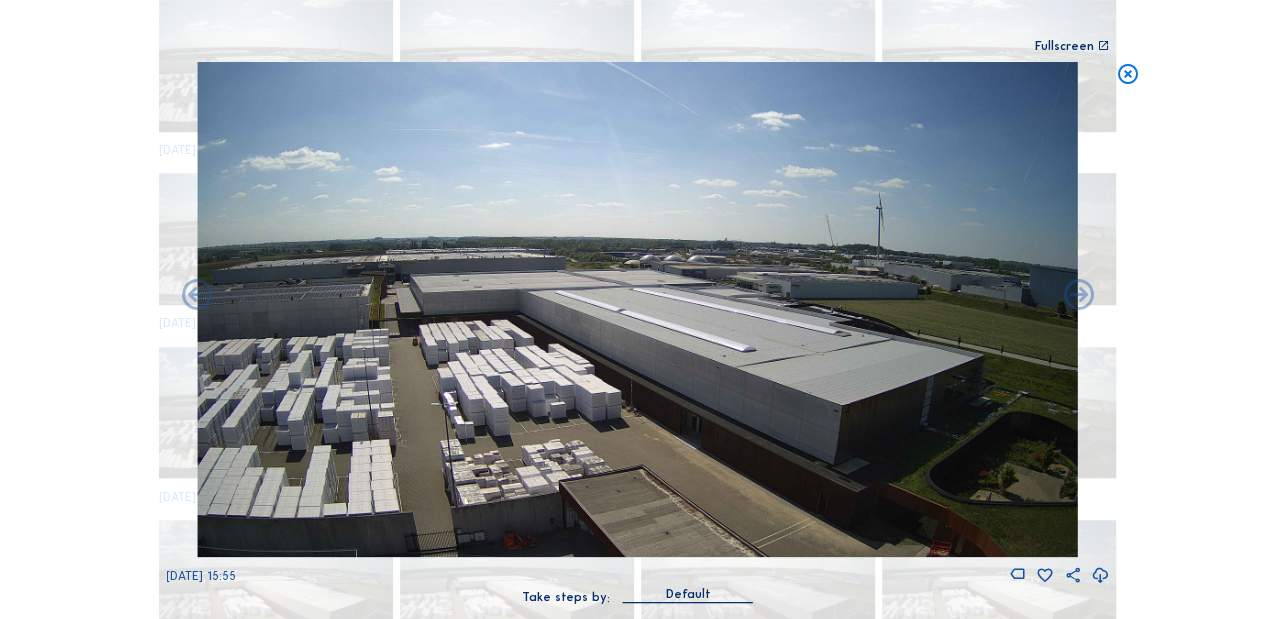 click on "Scroll to travel through time | Press 'Alt' Button + Scroll to Zoom | Click and Drag to Navigate  Fullscreen [DATE] 15:55  Take steps by:   Default" at bounding box center (637, 309) 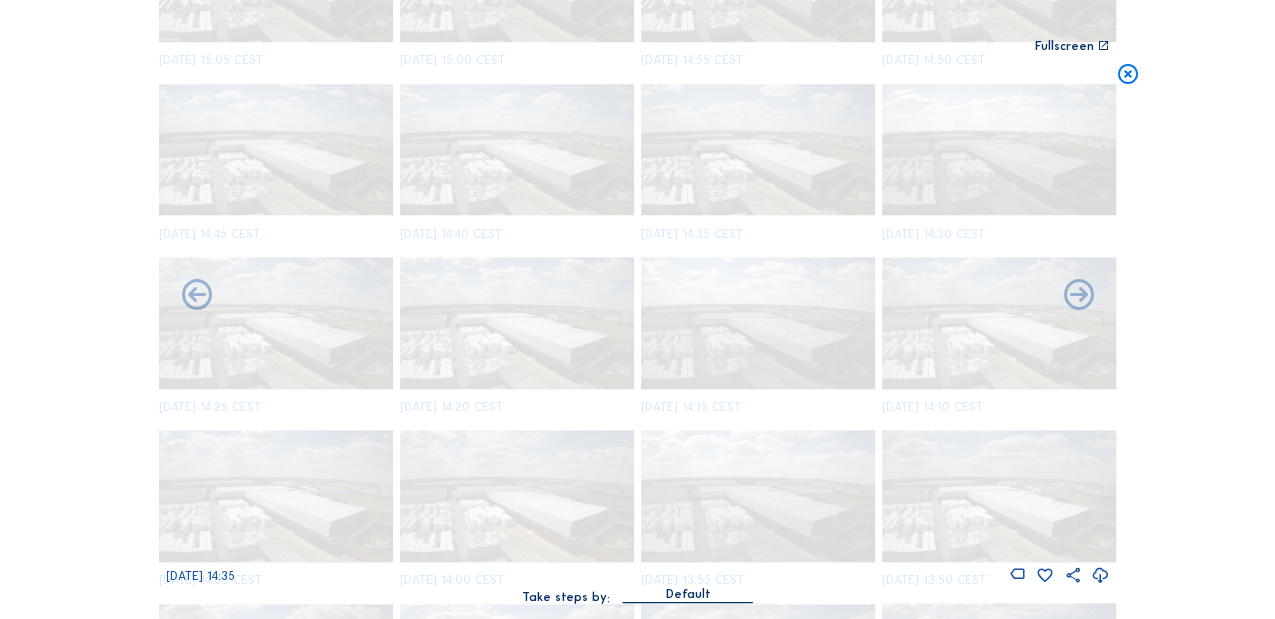 scroll, scrollTop: 1094, scrollLeft: 0, axis: vertical 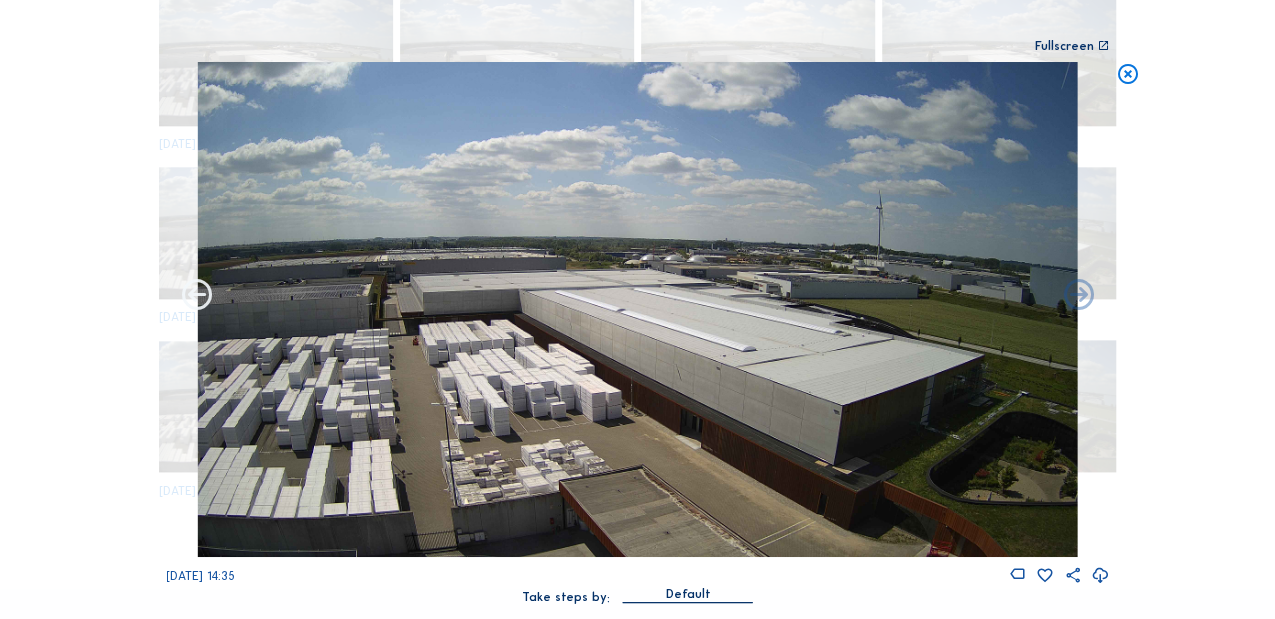 click at bounding box center (197, 296) 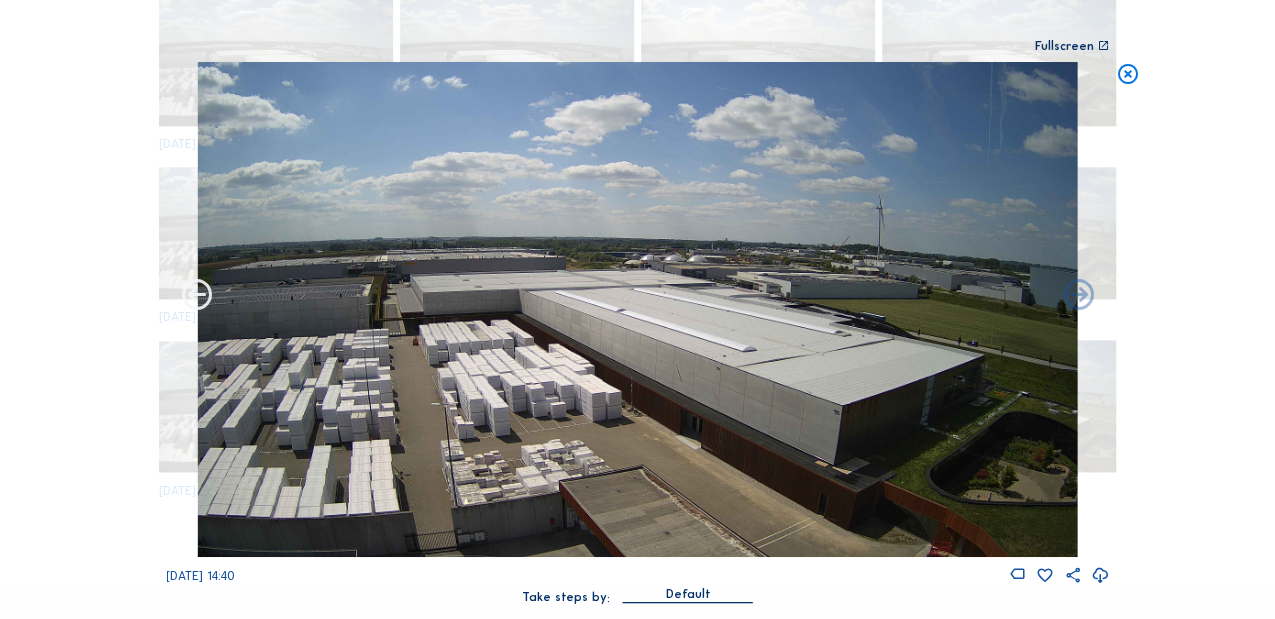 click at bounding box center (197, 296) 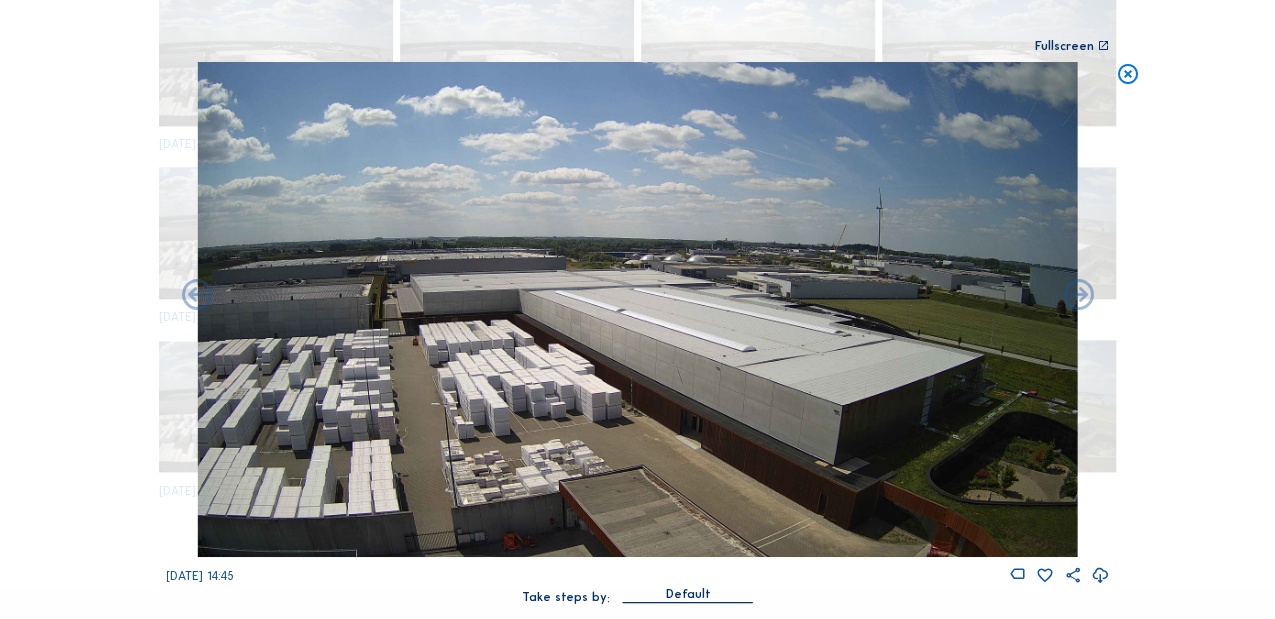 click at bounding box center (197, 296) 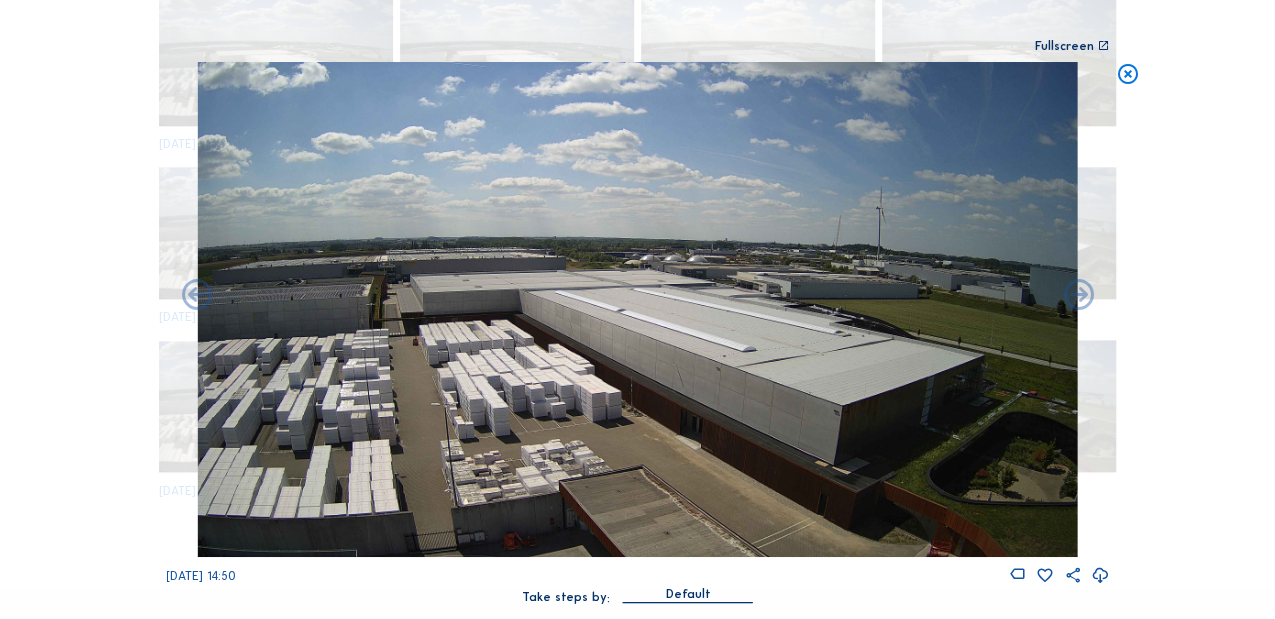 click at bounding box center [197, 296] 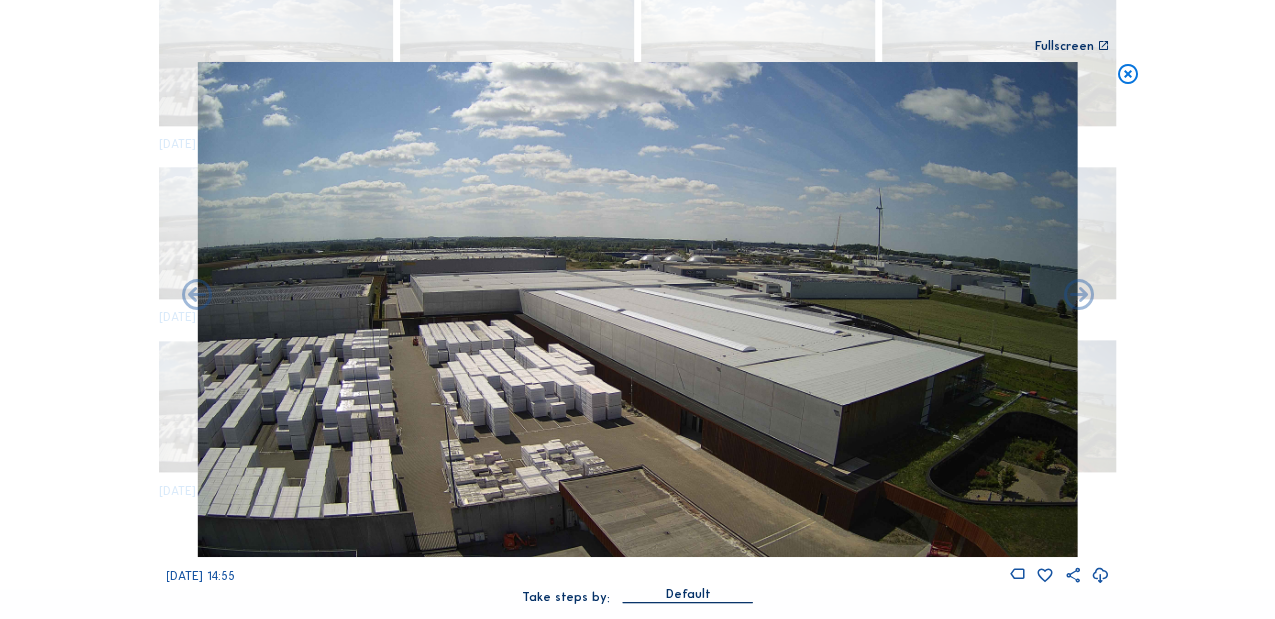 click at bounding box center [197, 296] 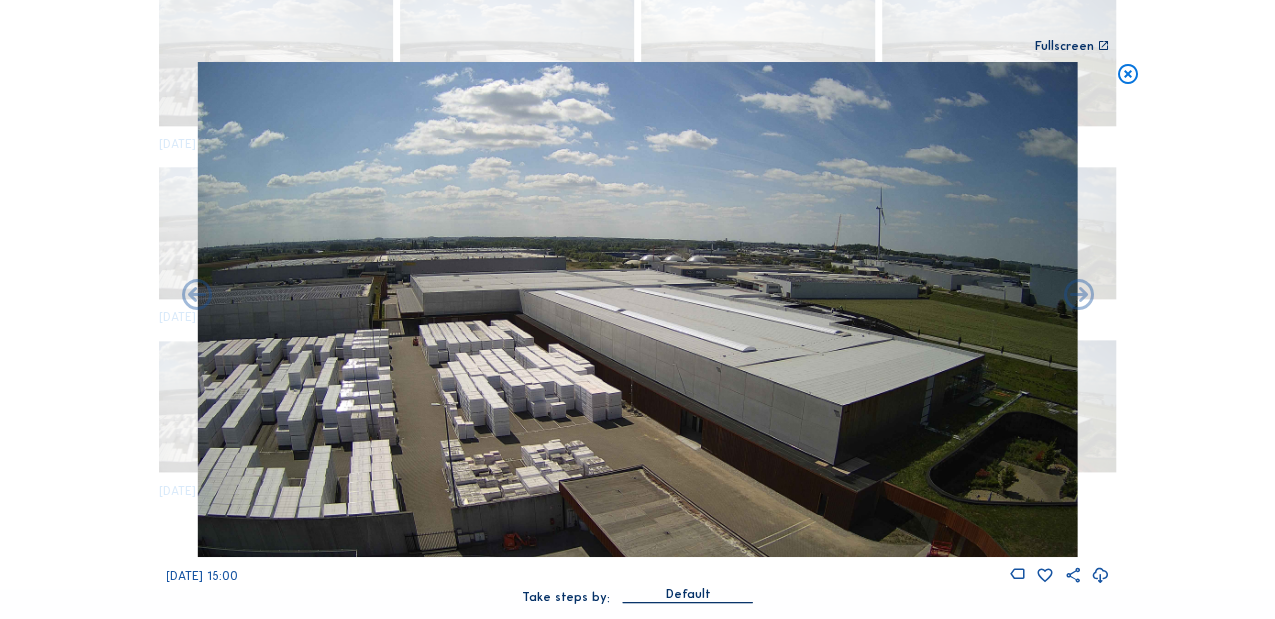 click at bounding box center (1127, 74) 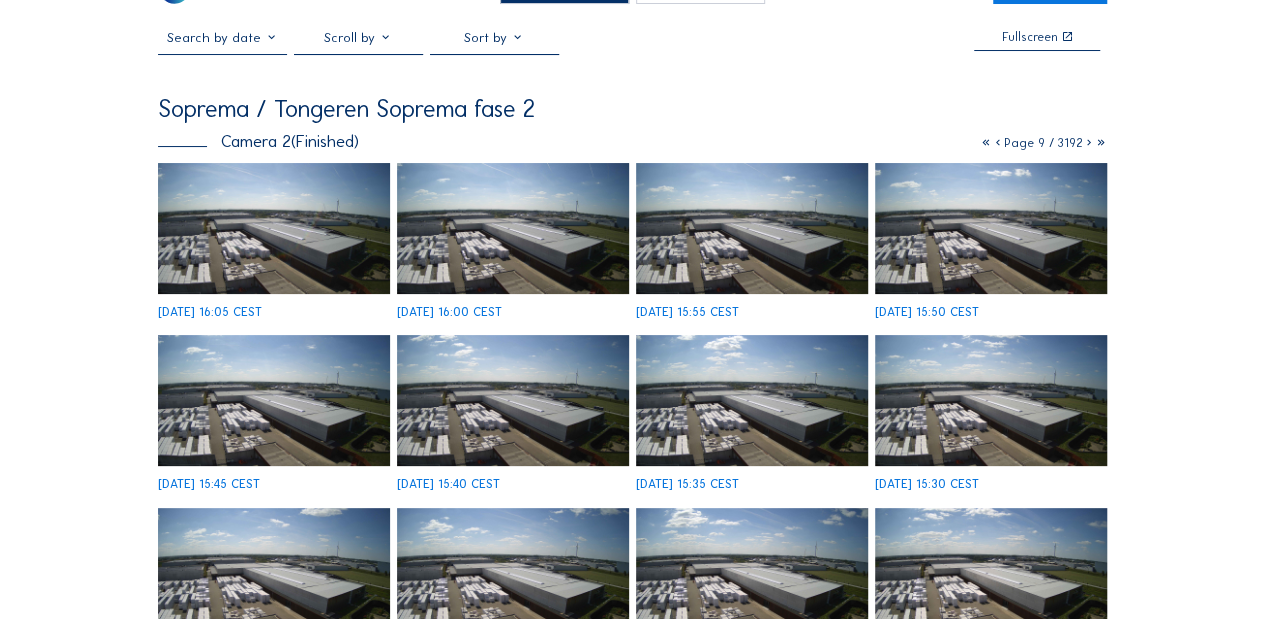 scroll, scrollTop: 56, scrollLeft: 0, axis: vertical 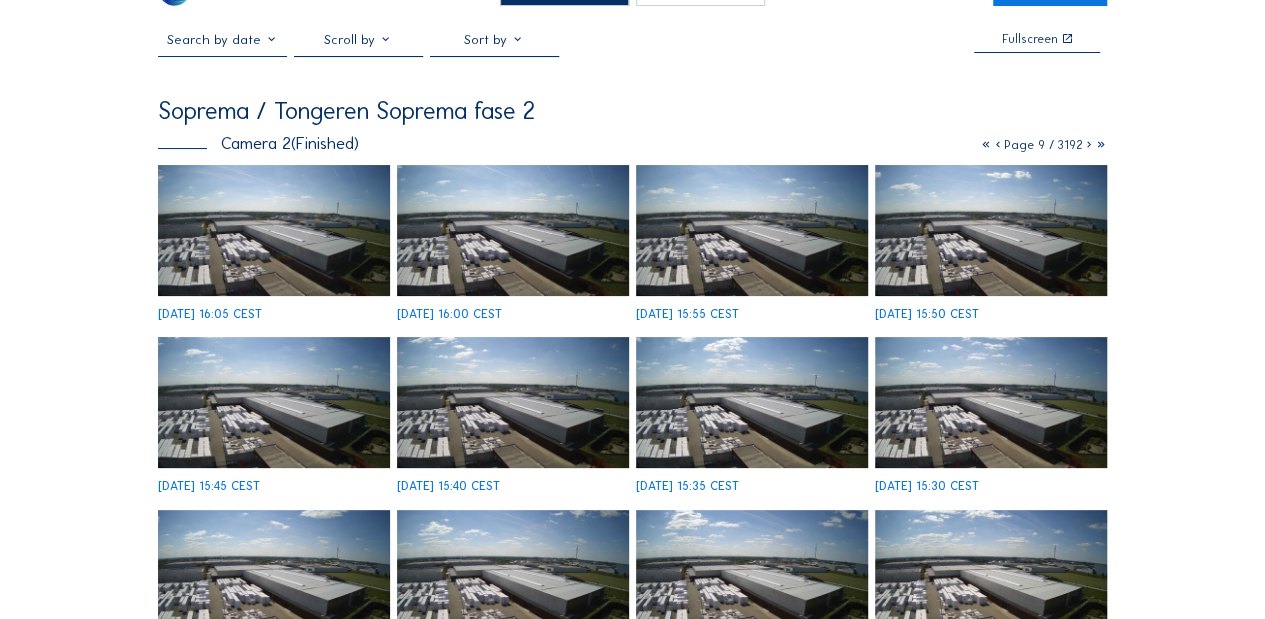 click at bounding box center [274, 230] 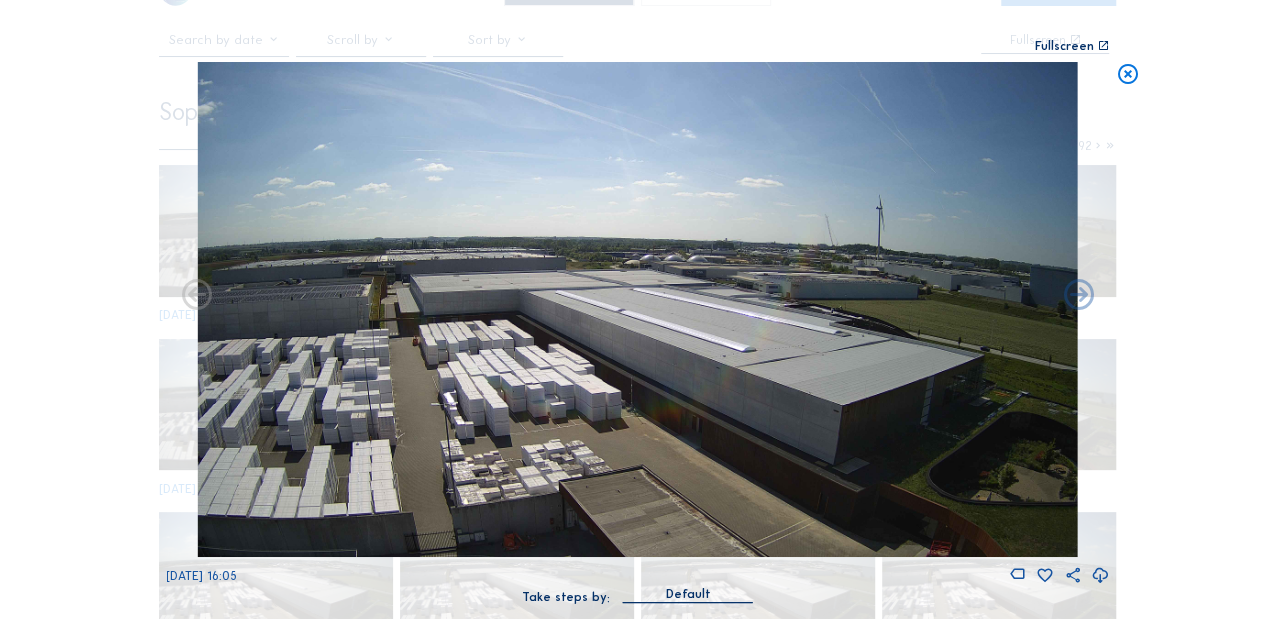 click at bounding box center [1127, 74] 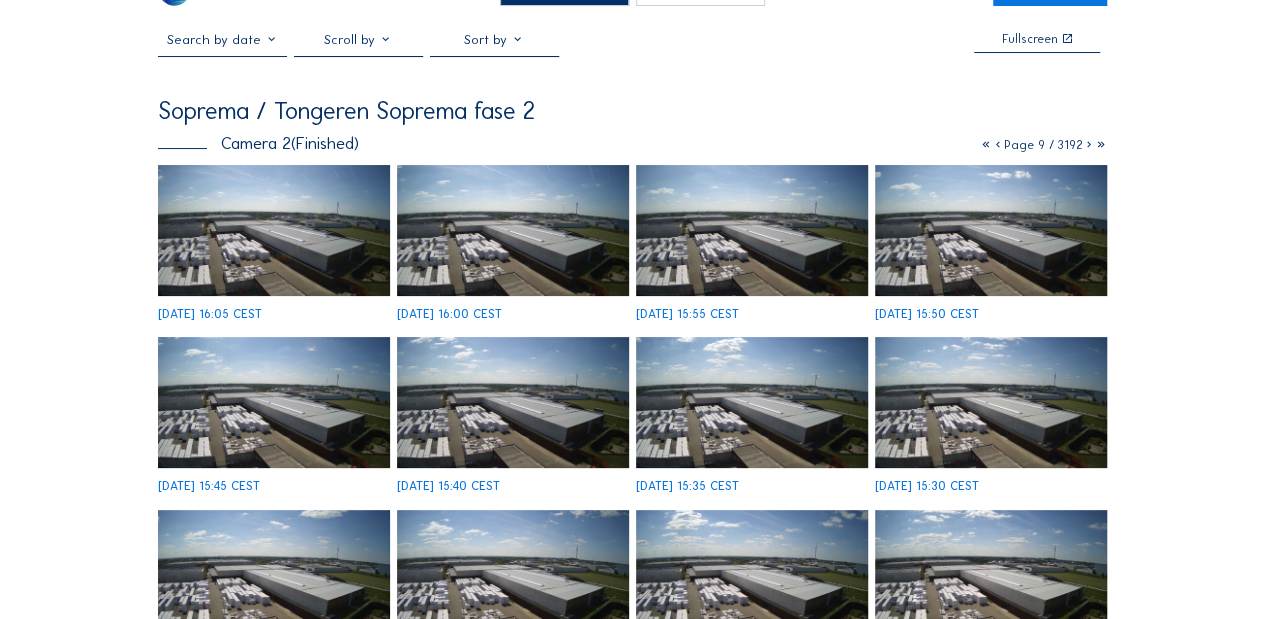 click at bounding box center (1089, 145) 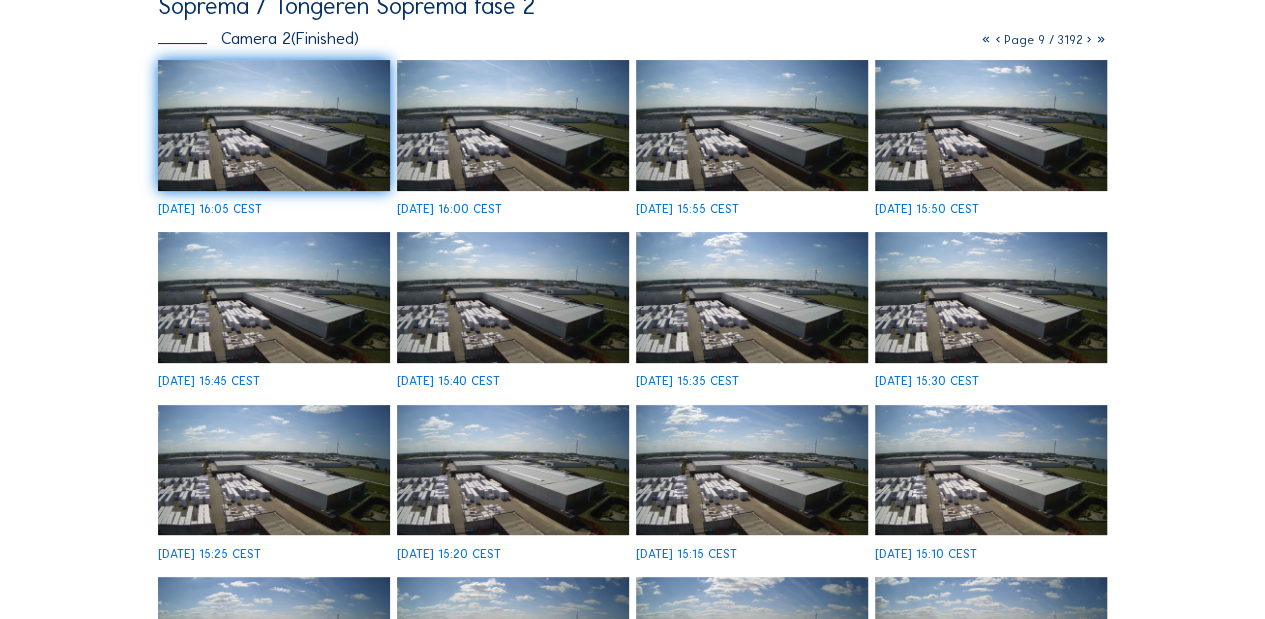 scroll, scrollTop: 56, scrollLeft: 0, axis: vertical 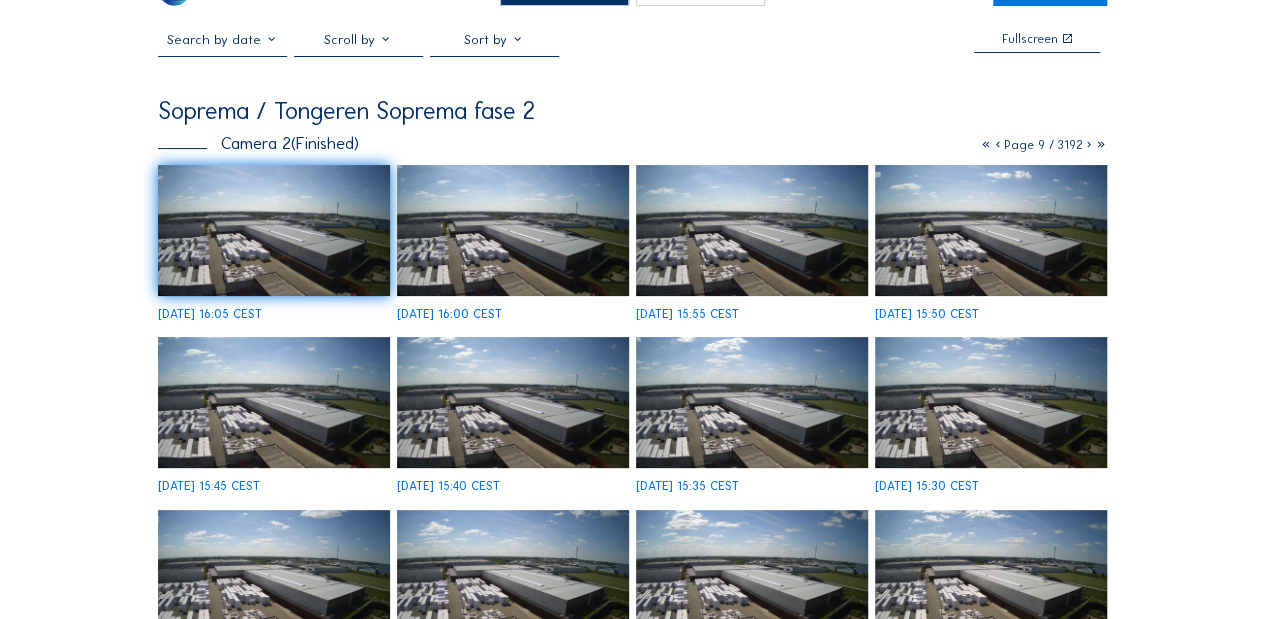 click at bounding box center [1089, 145] 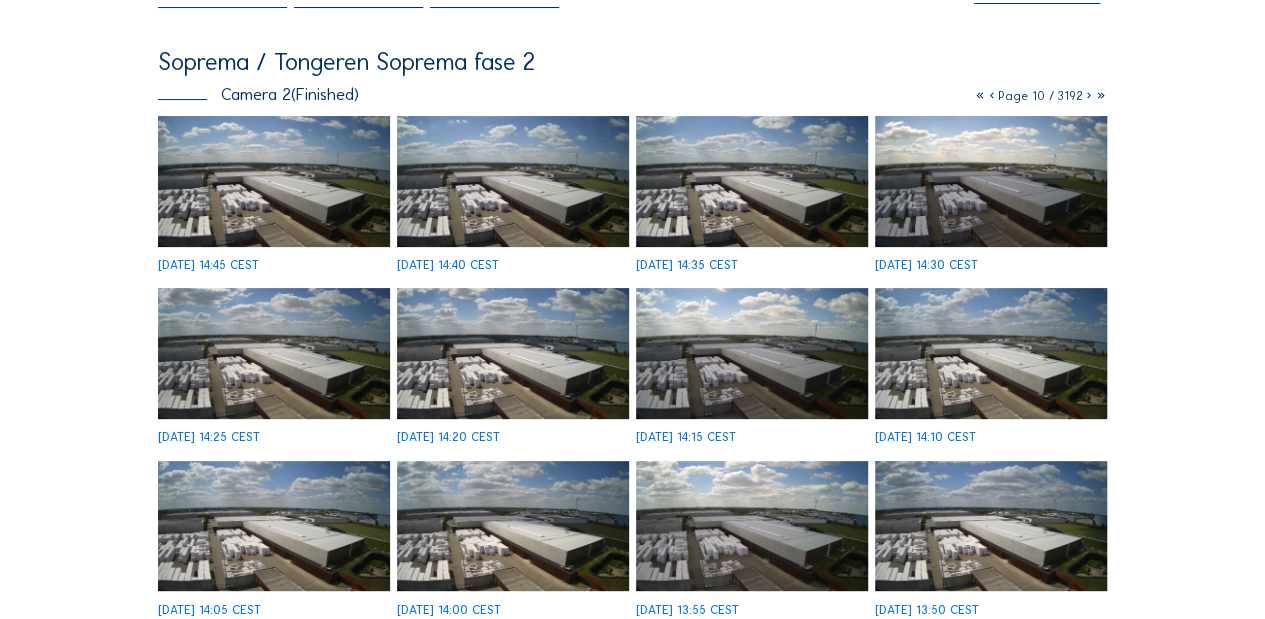 scroll, scrollTop: 56, scrollLeft: 0, axis: vertical 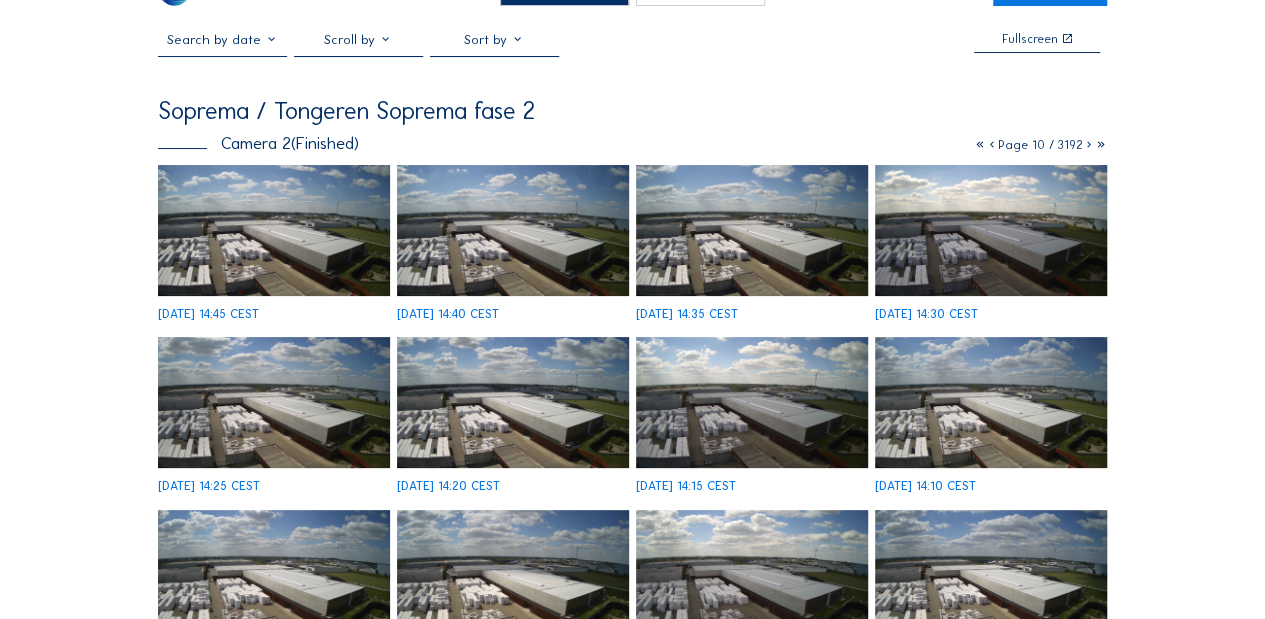 click at bounding box center [1089, 145] 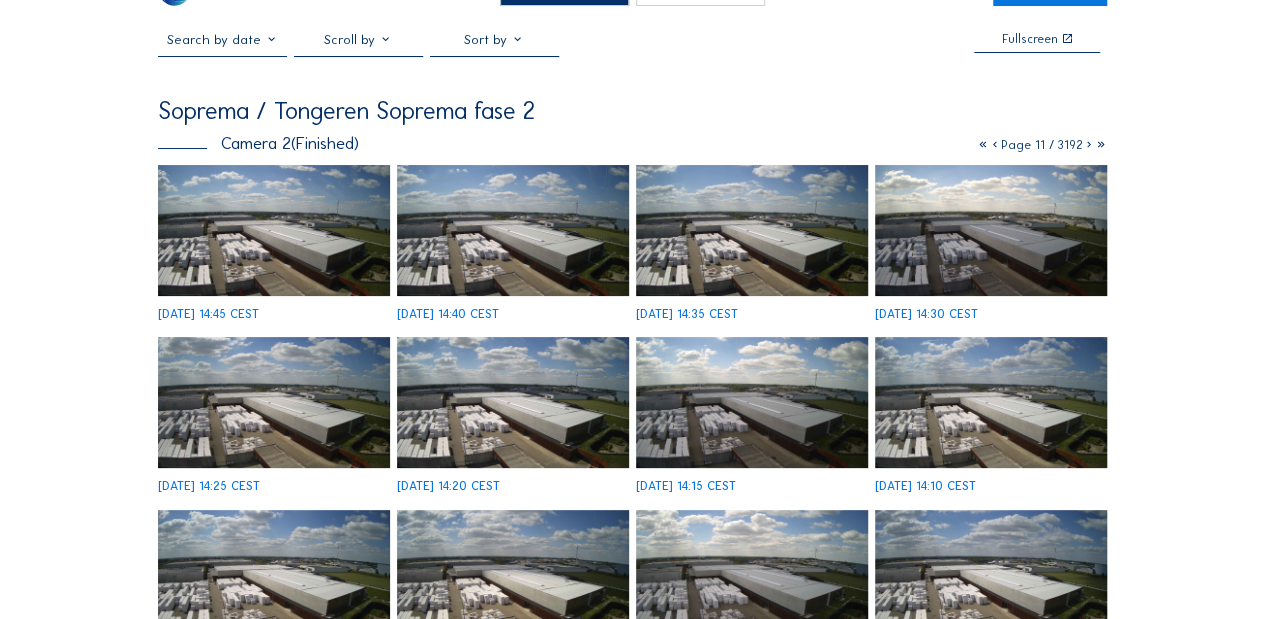 click at bounding box center (1089, 145) 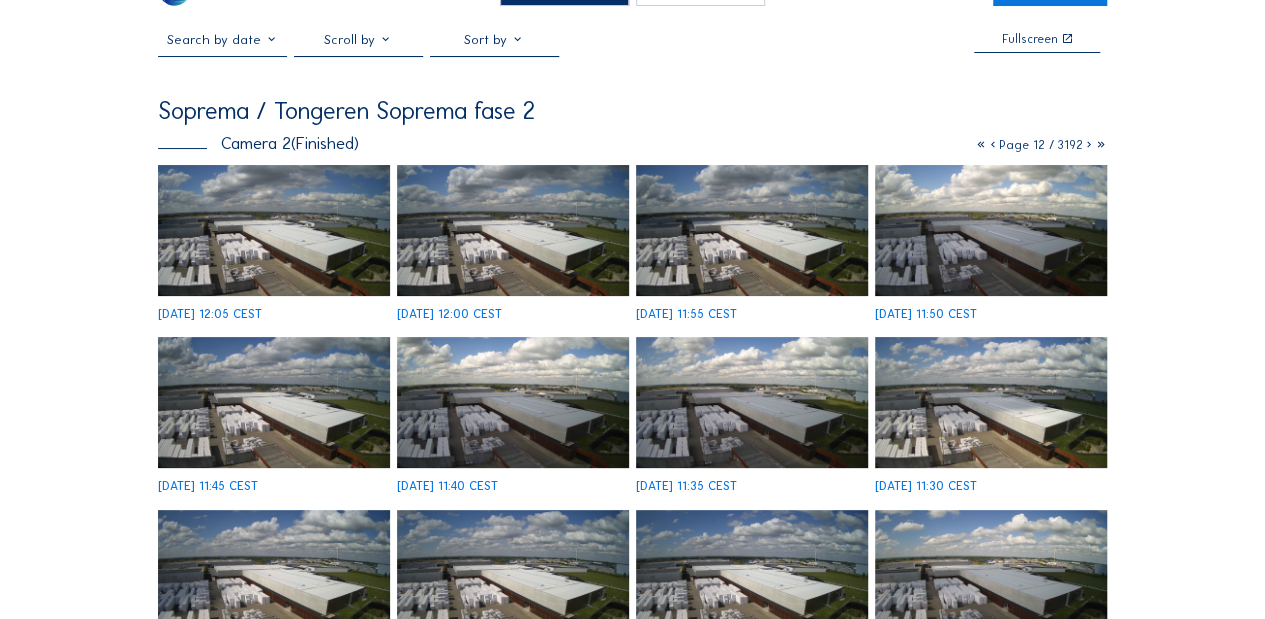 click at bounding box center [1089, 145] 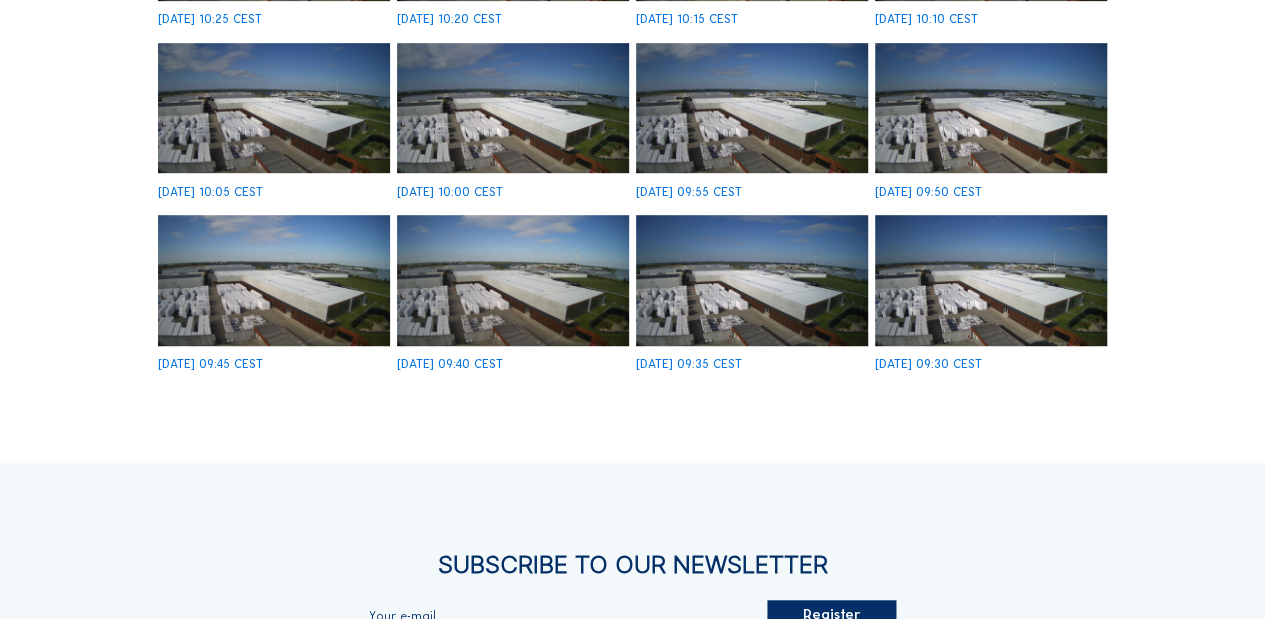 click at bounding box center [991, 280] 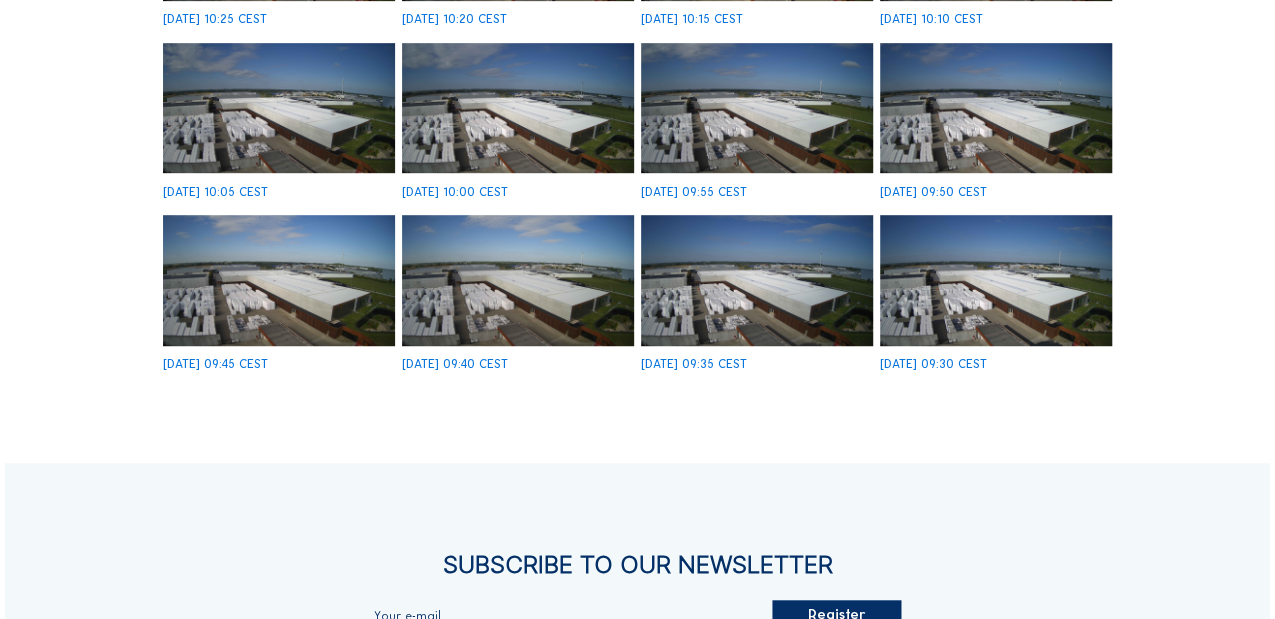 scroll, scrollTop: 524, scrollLeft: 0, axis: vertical 